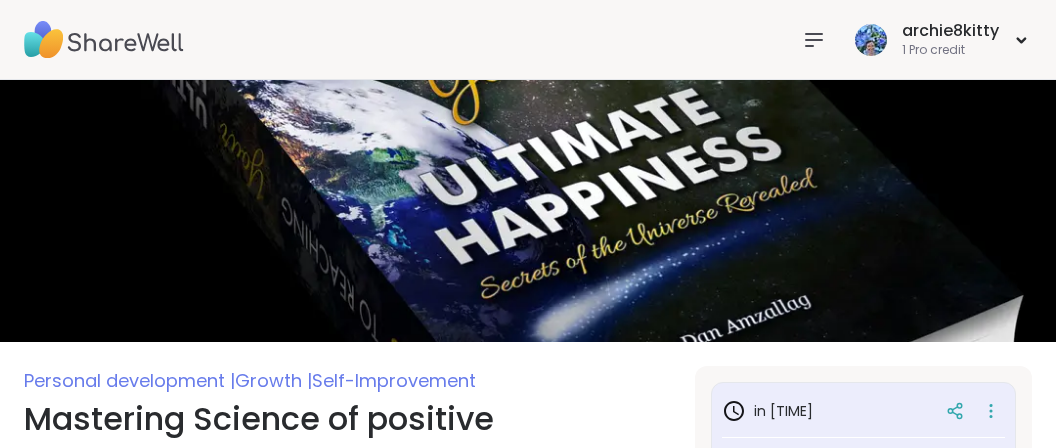 scroll, scrollTop: 316, scrollLeft: 0, axis: vertical 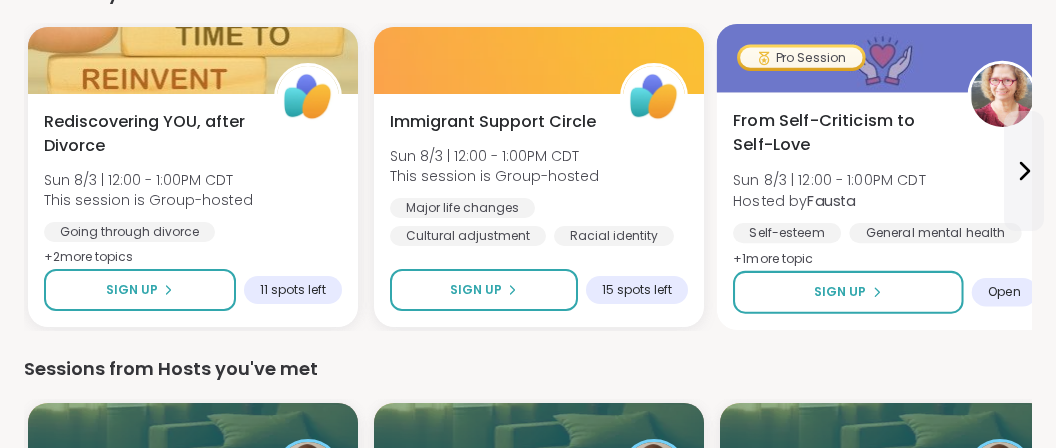 click on "From Self-Criticism to Self-Love" at bounding box center (839, 133) 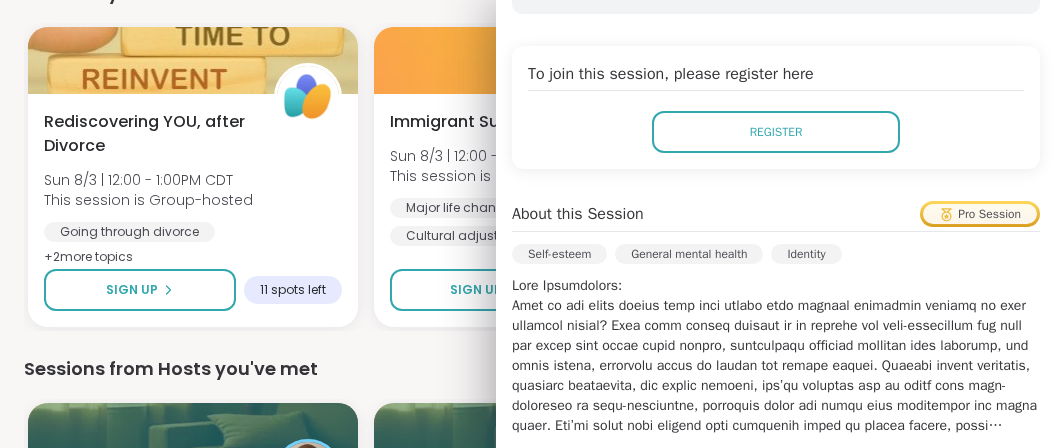 scroll, scrollTop: 502, scrollLeft: 0, axis: vertical 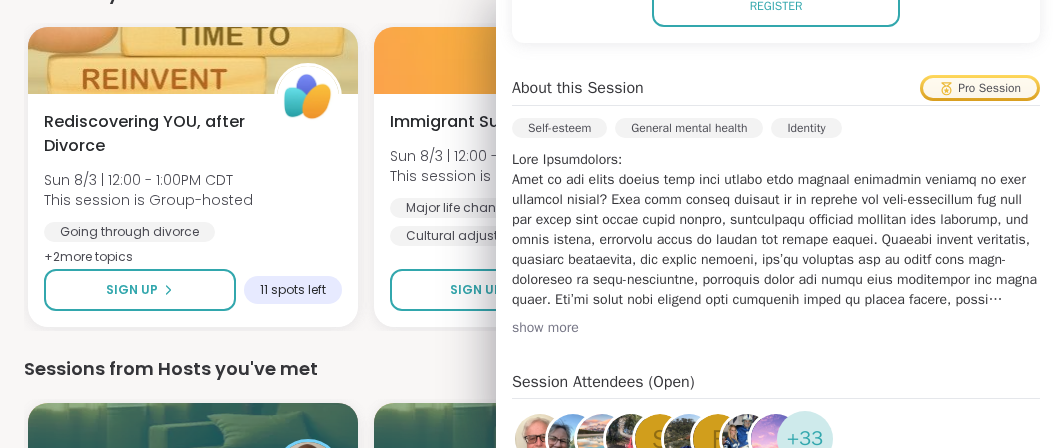 click on "show more" at bounding box center (776, 328) 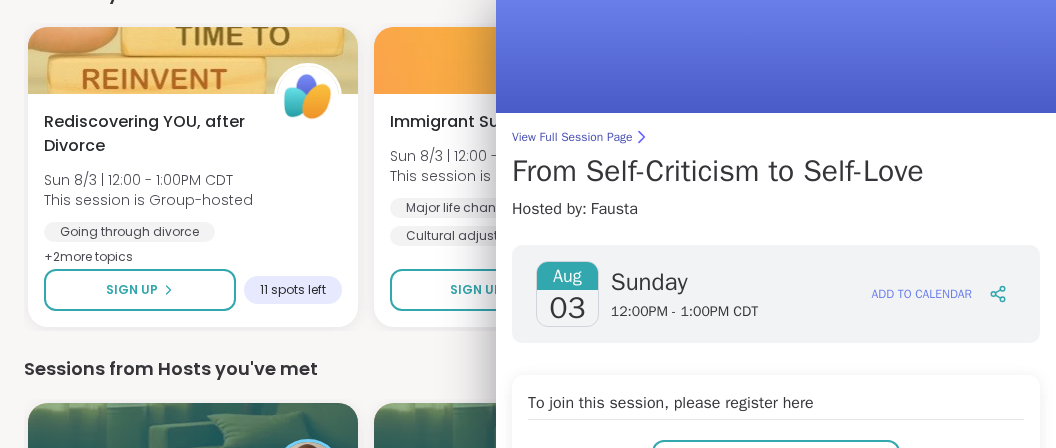 scroll, scrollTop: 0, scrollLeft: 0, axis: both 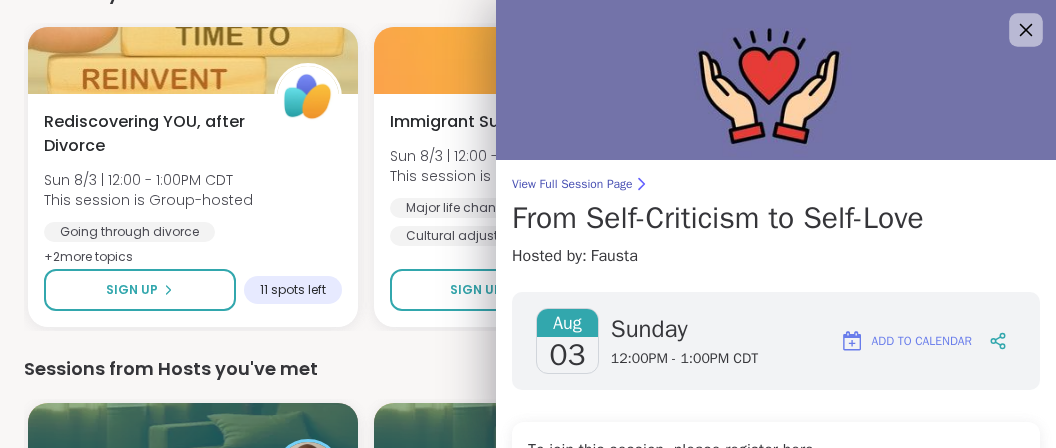click 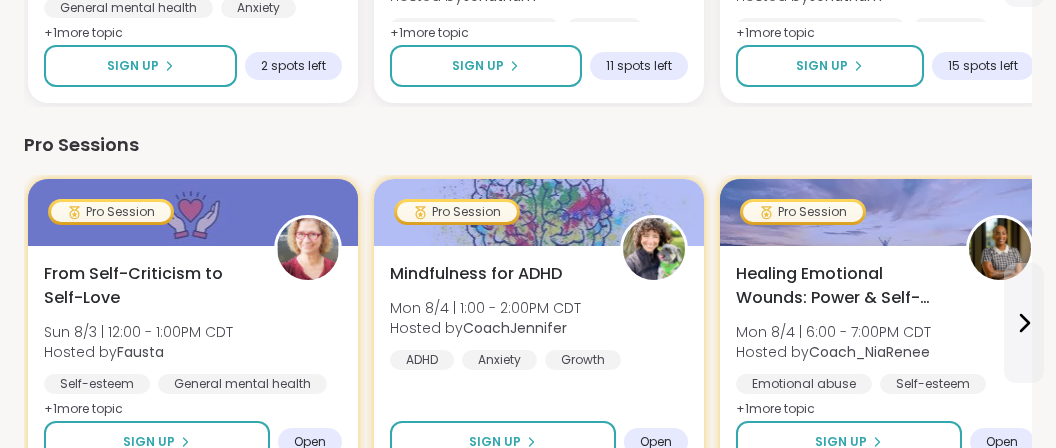 scroll, scrollTop: 950, scrollLeft: 0, axis: vertical 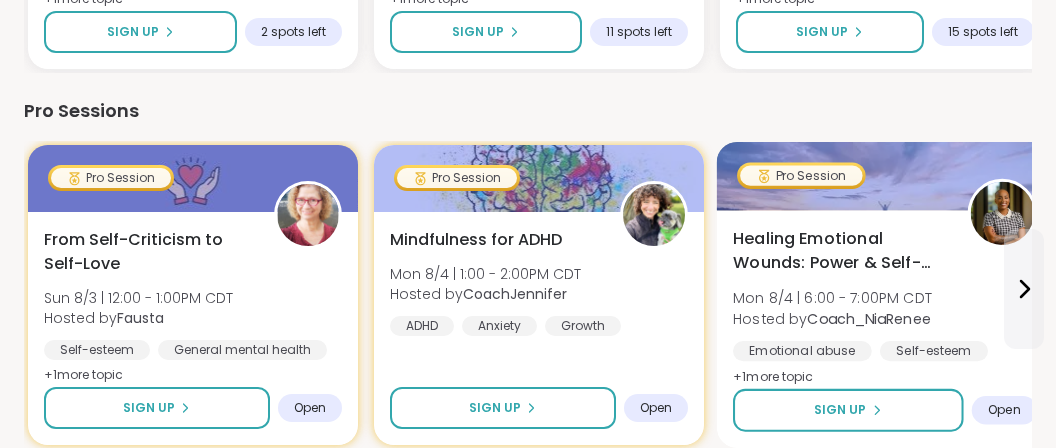 click on "Healing Emotional Wounds: Power & Self-Worth" at bounding box center [839, 251] 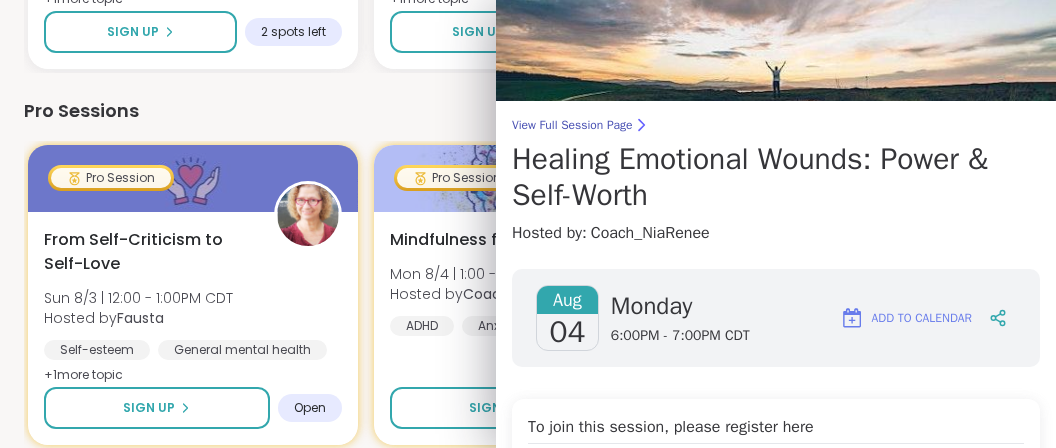 scroll, scrollTop: 0, scrollLeft: 0, axis: both 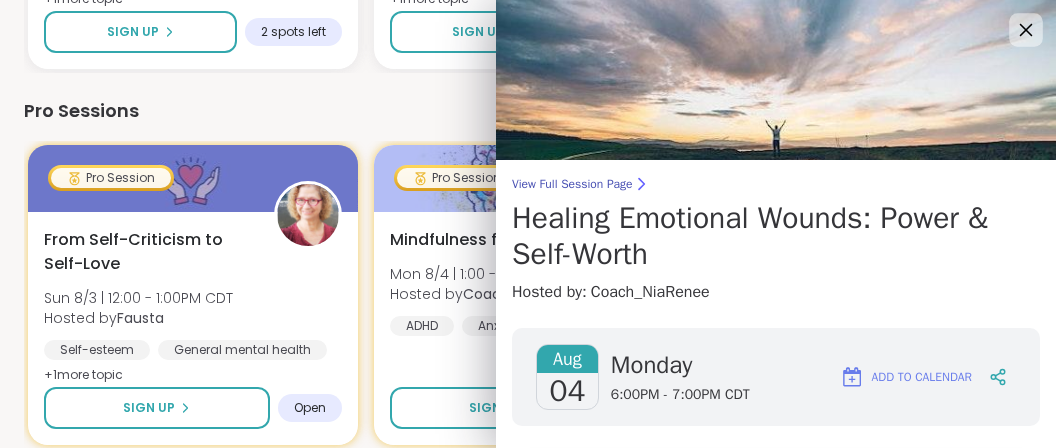 click 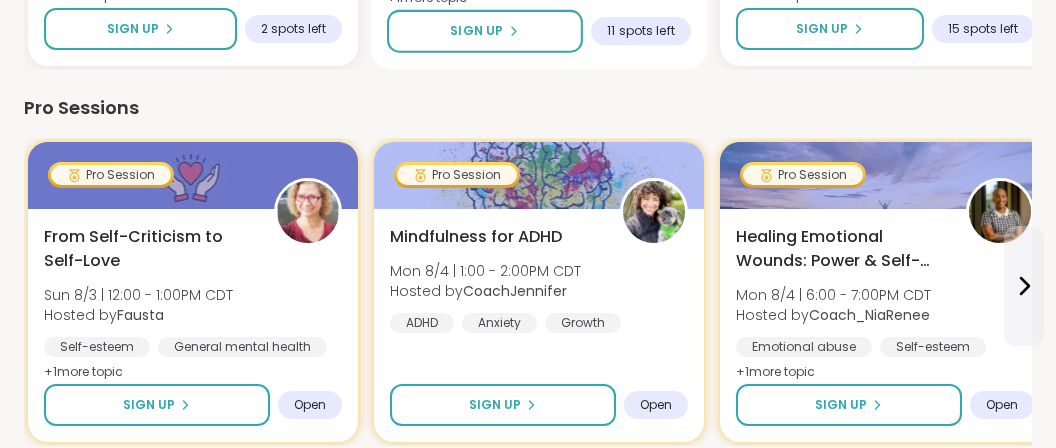 scroll, scrollTop: 956, scrollLeft: 0, axis: vertical 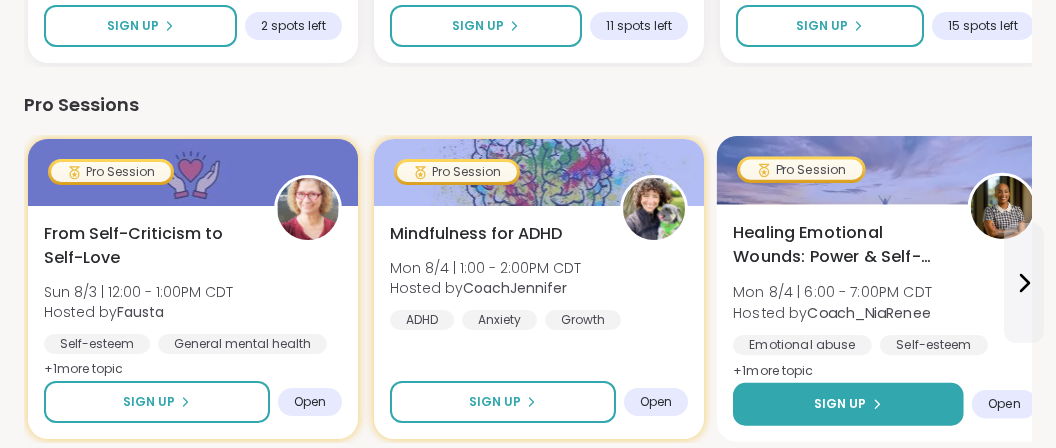 click on "Sign Up" at bounding box center [848, 404] 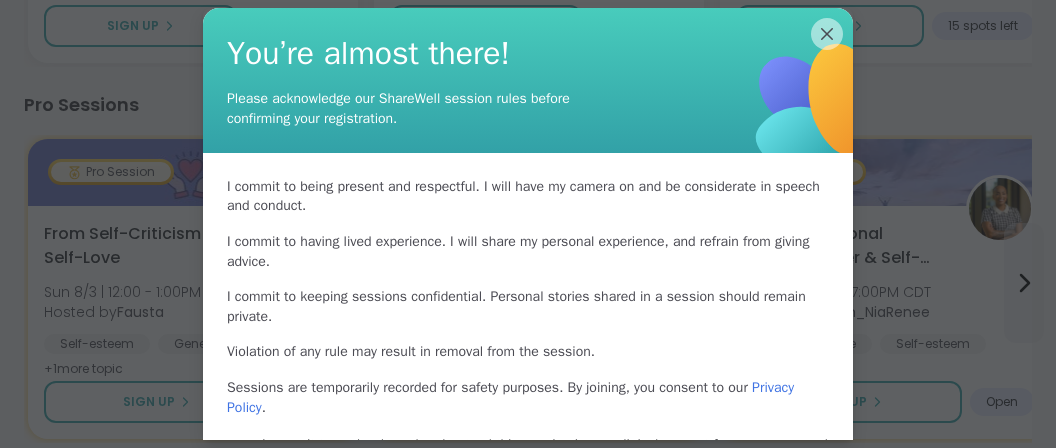 scroll, scrollTop: 136, scrollLeft: 0, axis: vertical 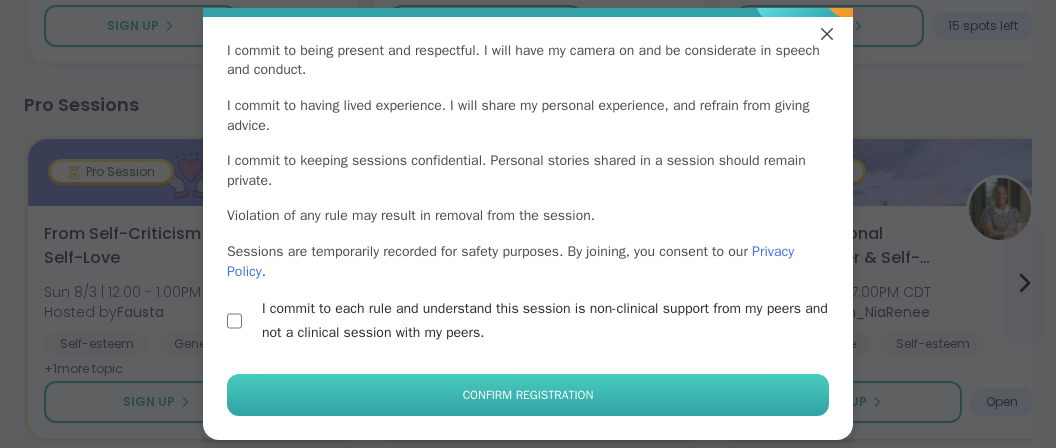click on "Confirm Registration" at bounding box center (528, 395) 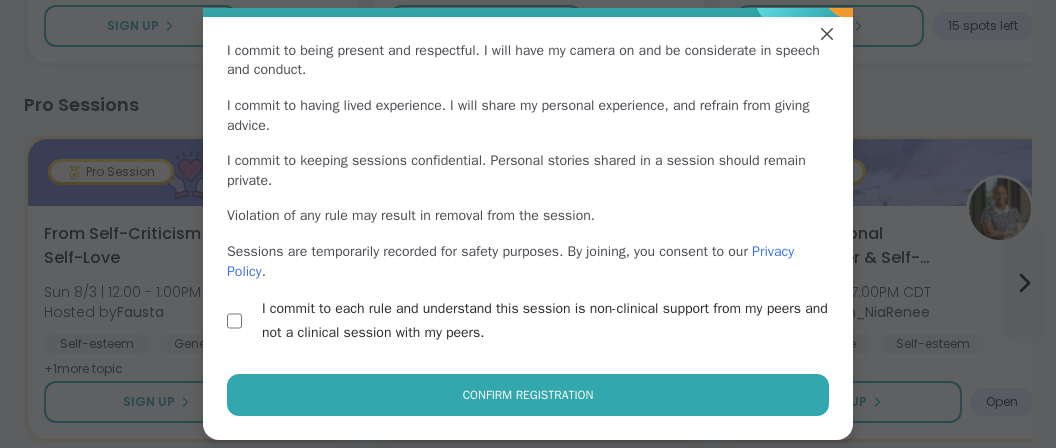scroll, scrollTop: 119, scrollLeft: 0, axis: vertical 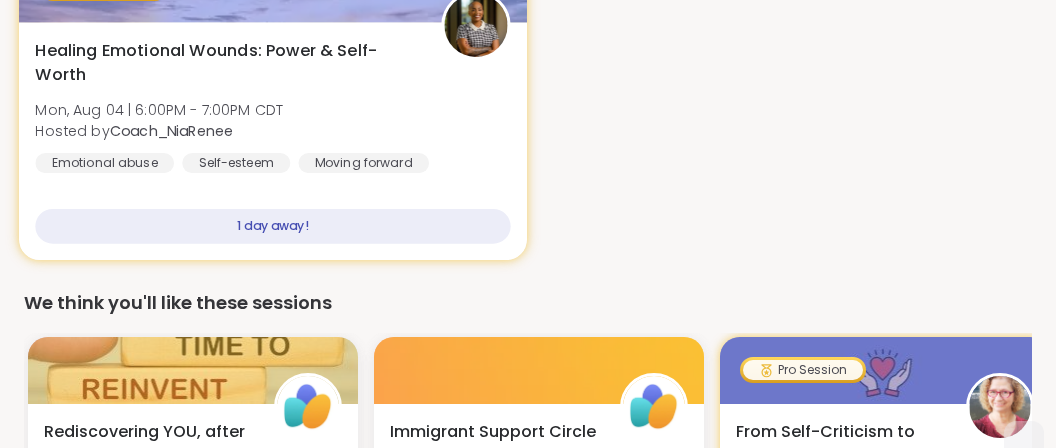 click on "Healing Emotional Wounds: Power & Self-Worth" at bounding box center (227, 63) 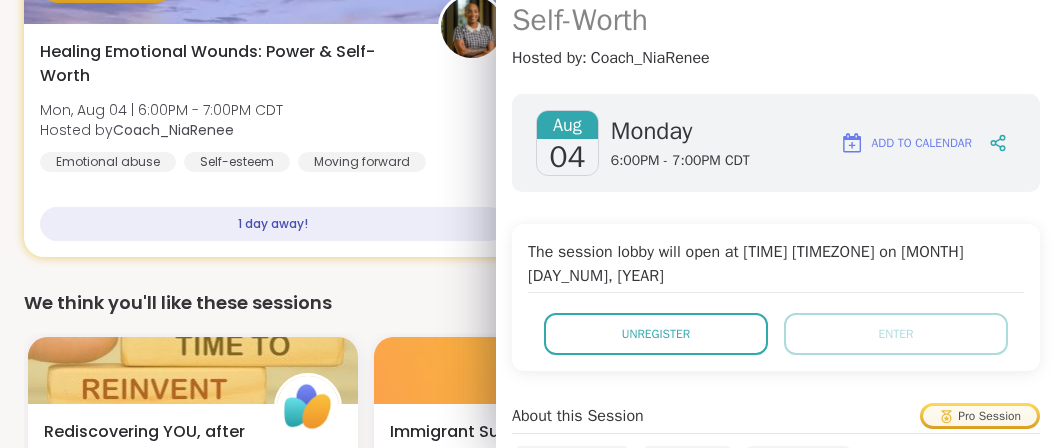 scroll, scrollTop: 376, scrollLeft: 0, axis: vertical 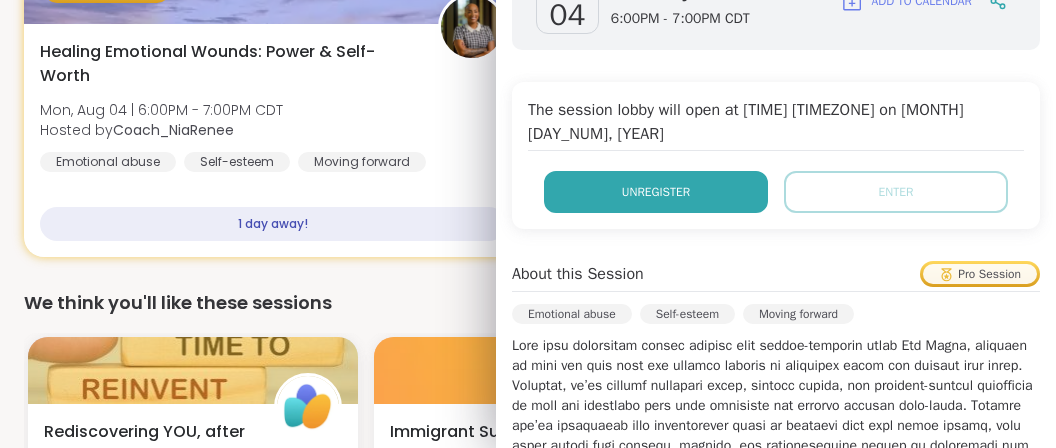 click on "Unregister" at bounding box center (656, 192) 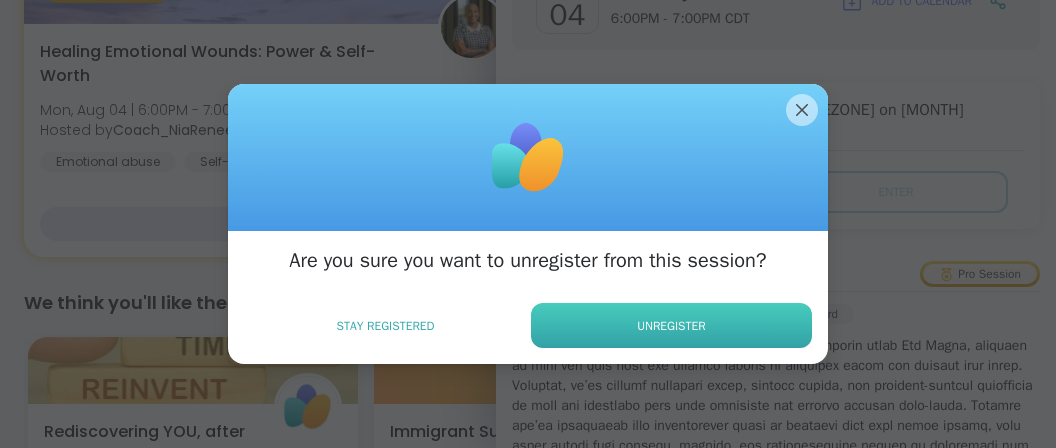 click on "Unregister" at bounding box center [671, 326] 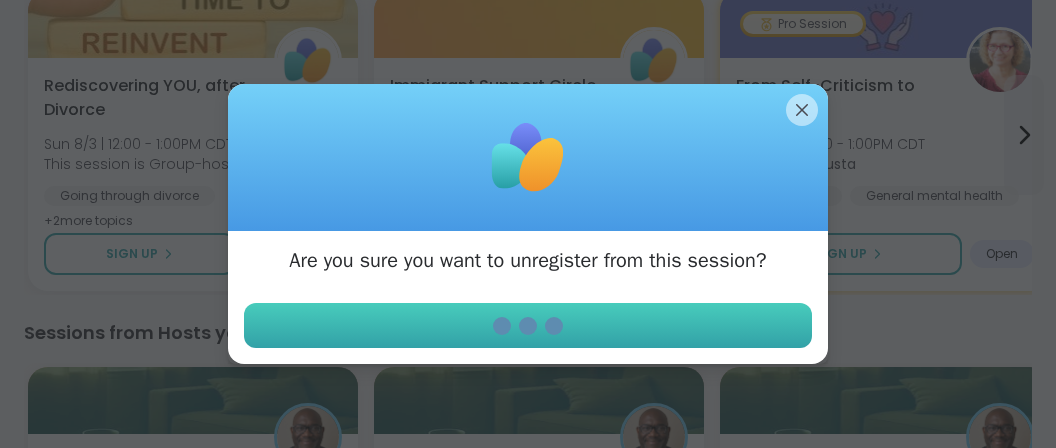 scroll, scrollTop: 6, scrollLeft: 0, axis: vertical 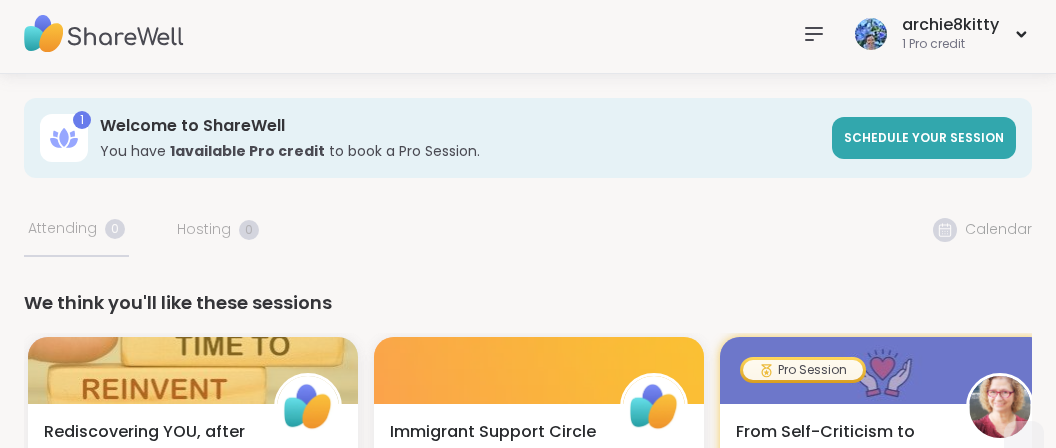 click on "1 Welcome to ShareWell You have   1  available Pro credit   to book a Pro Session. Schedule your session" at bounding box center (528, 138) 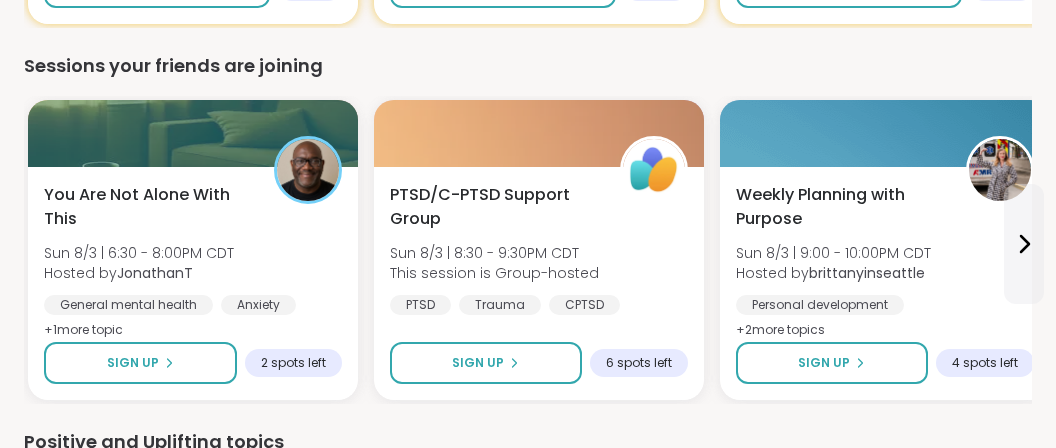 scroll, scrollTop: 1372, scrollLeft: 0, axis: vertical 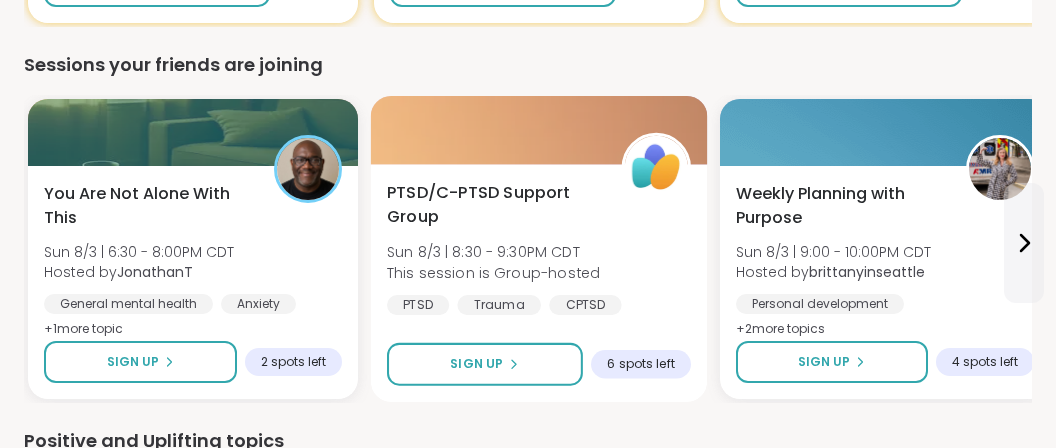 click on "PTSD/C-PTSD Support Group" at bounding box center (493, 205) 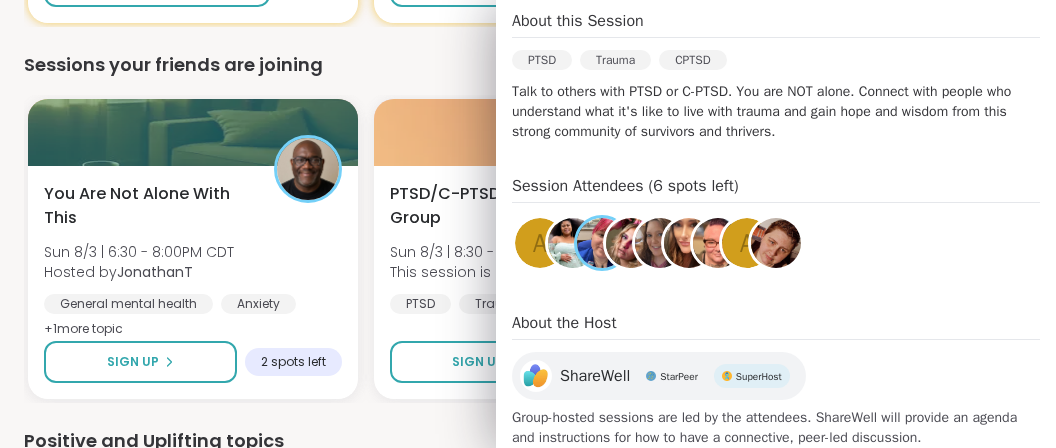 scroll, scrollTop: 613, scrollLeft: 0, axis: vertical 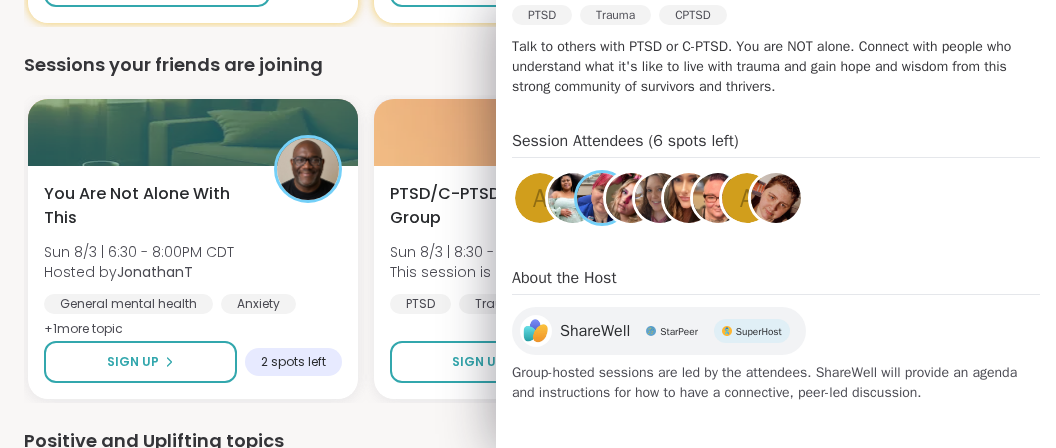 click at bounding box center [660, 198] 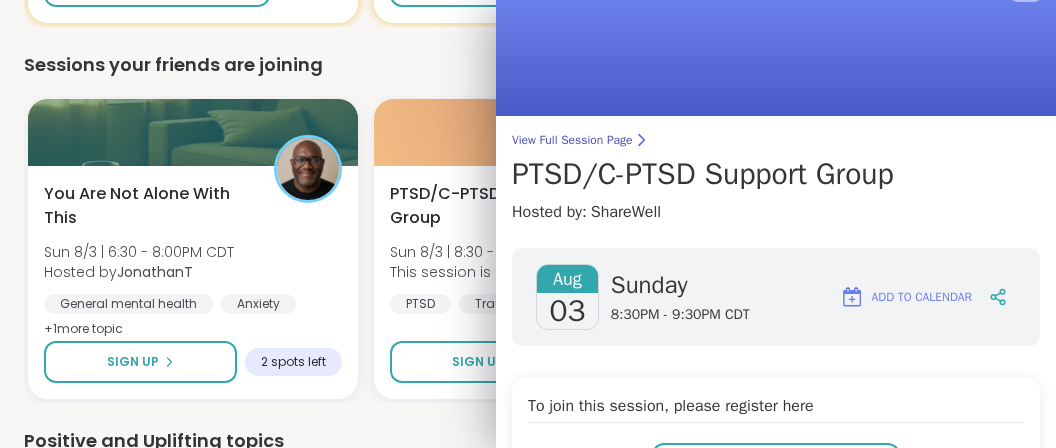 scroll, scrollTop: 0, scrollLeft: 0, axis: both 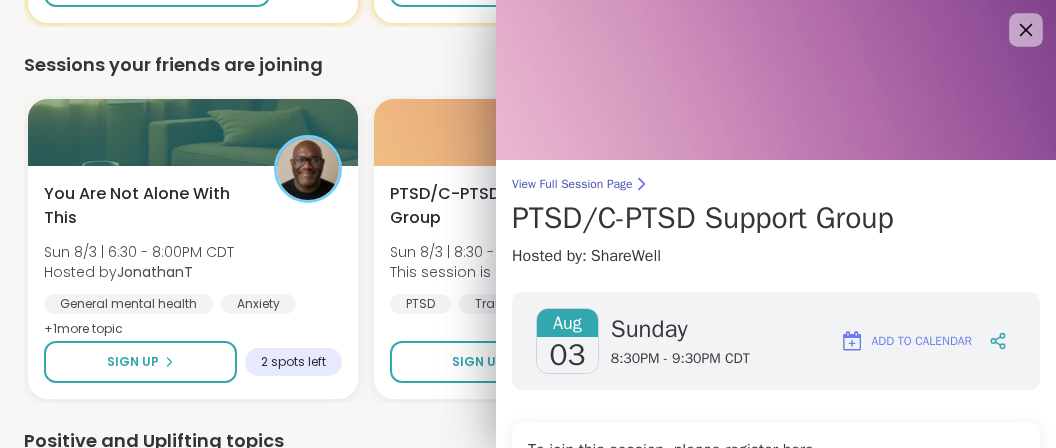 click 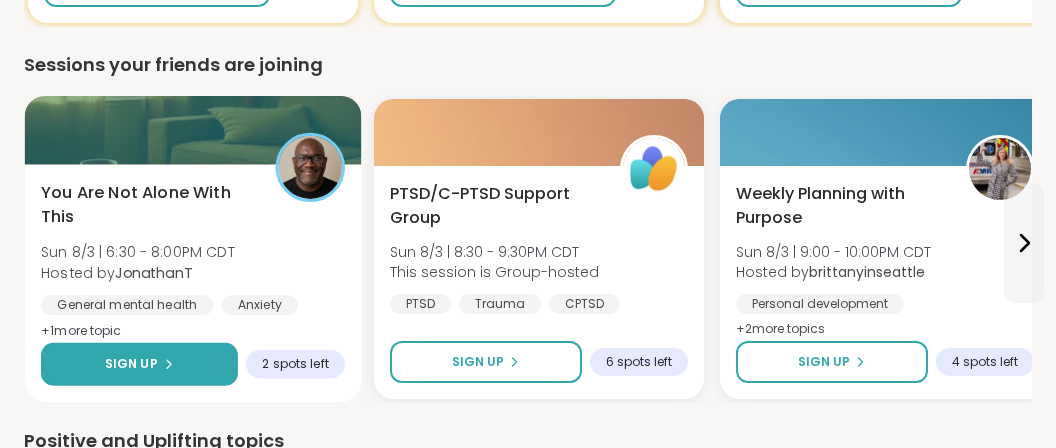 click on "Sign Up" at bounding box center [139, 364] 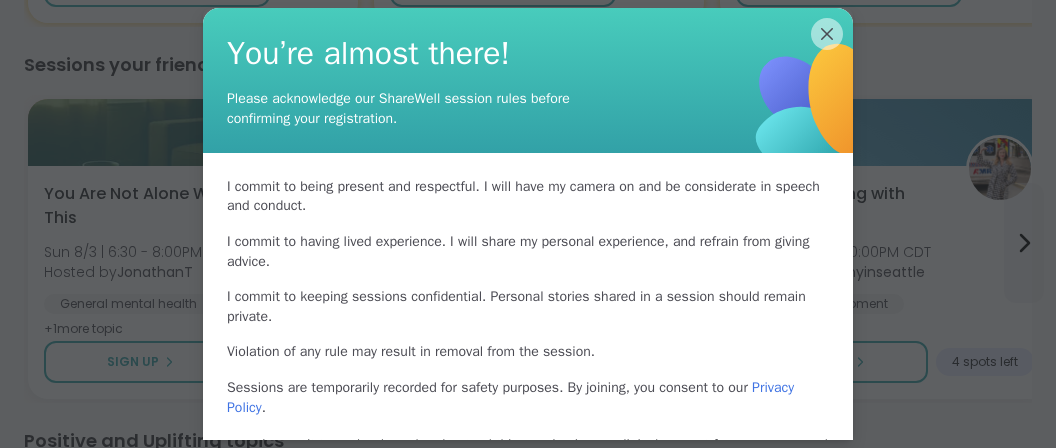 scroll, scrollTop: 136, scrollLeft: 0, axis: vertical 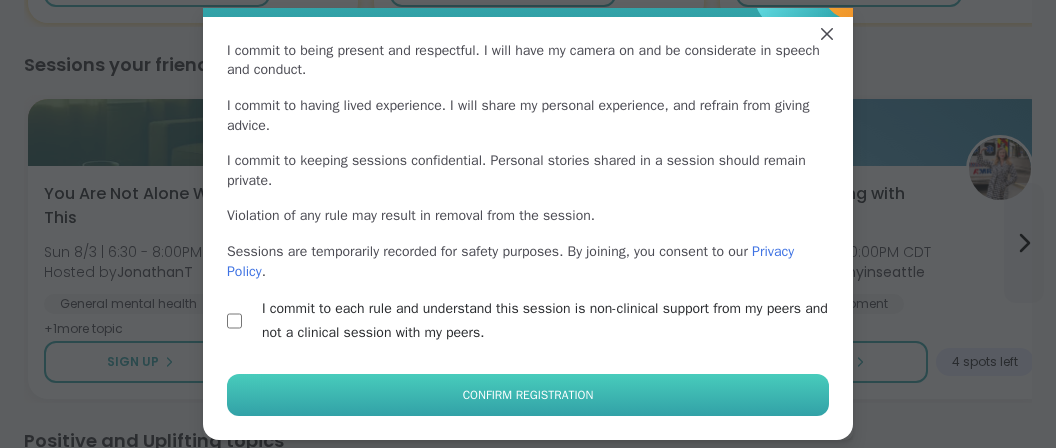 click on "Confirm Registration" at bounding box center (528, 395) 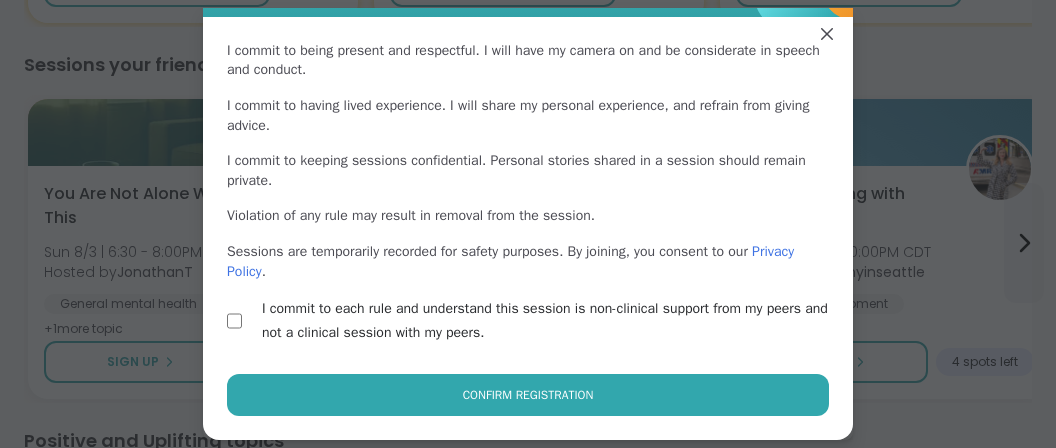 scroll, scrollTop: 119, scrollLeft: 0, axis: vertical 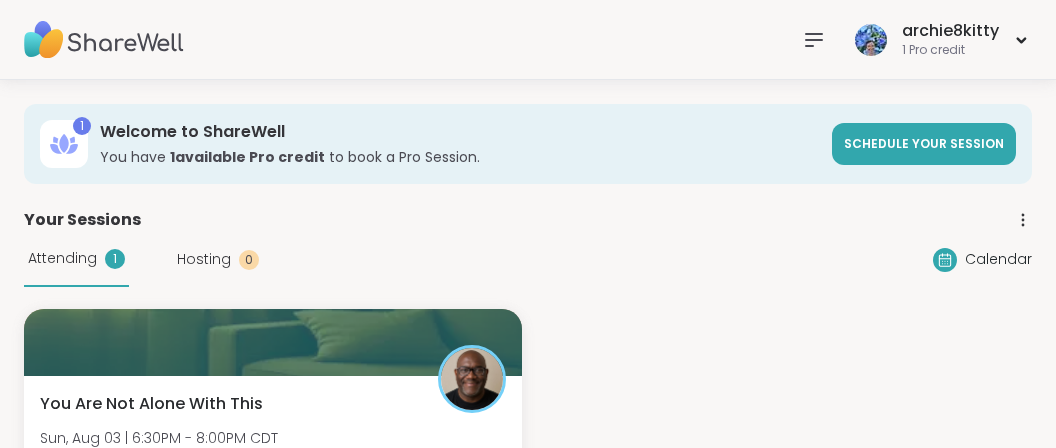 click at bounding box center [104, 40] 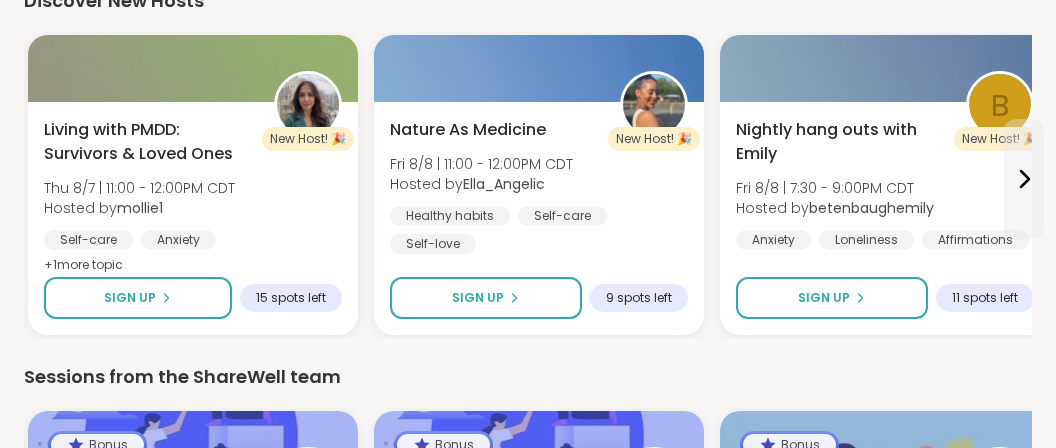 scroll, scrollTop: 2886, scrollLeft: 0, axis: vertical 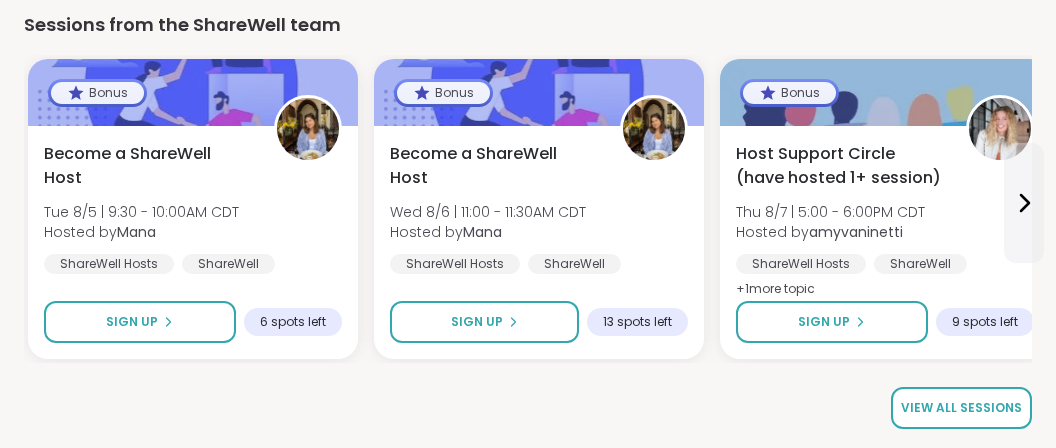 click on "View all sessions" at bounding box center [961, 408] 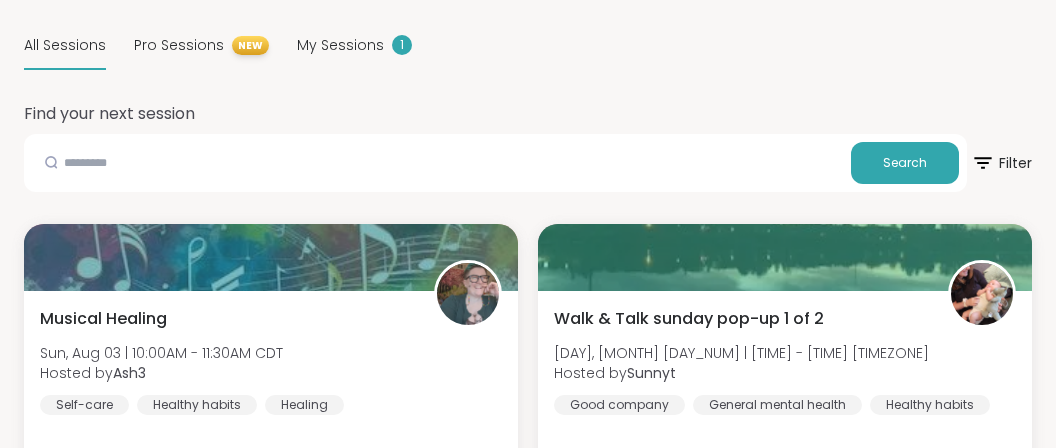 scroll, scrollTop: 316, scrollLeft: 0, axis: vertical 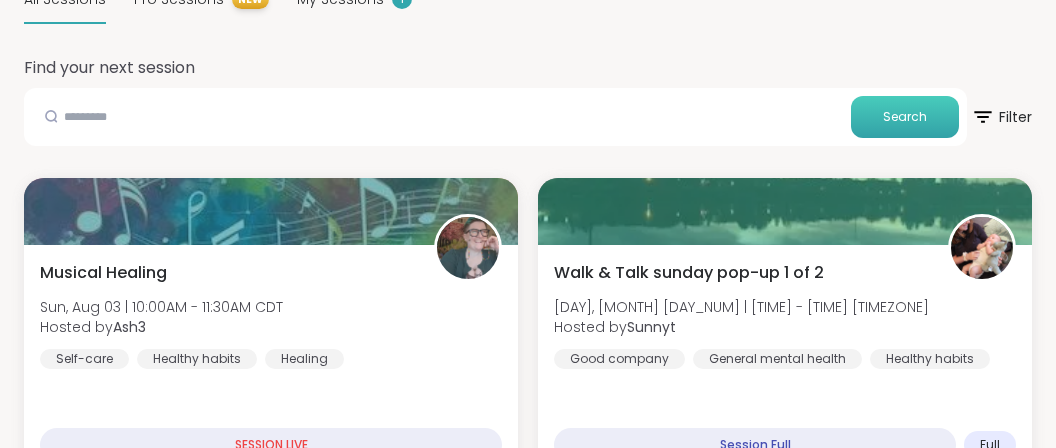 click on "Search" at bounding box center (905, 117) 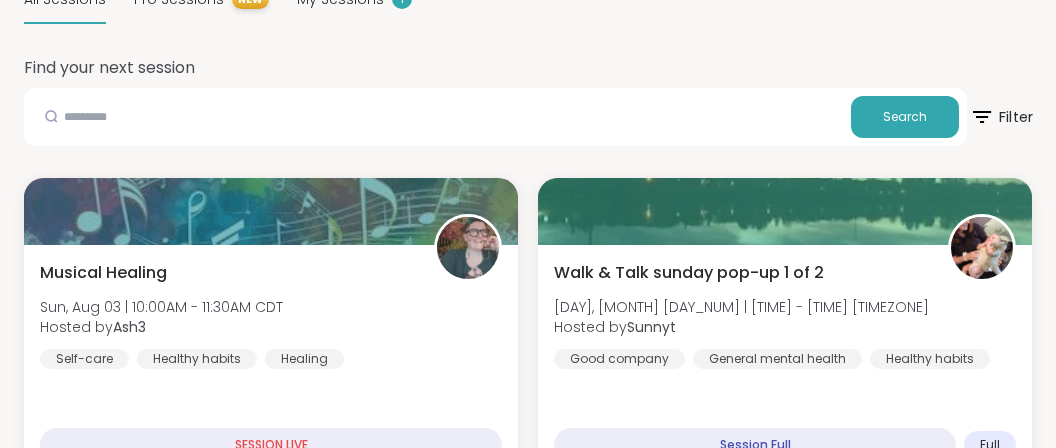 click on "Filter" at bounding box center [1001, 117] 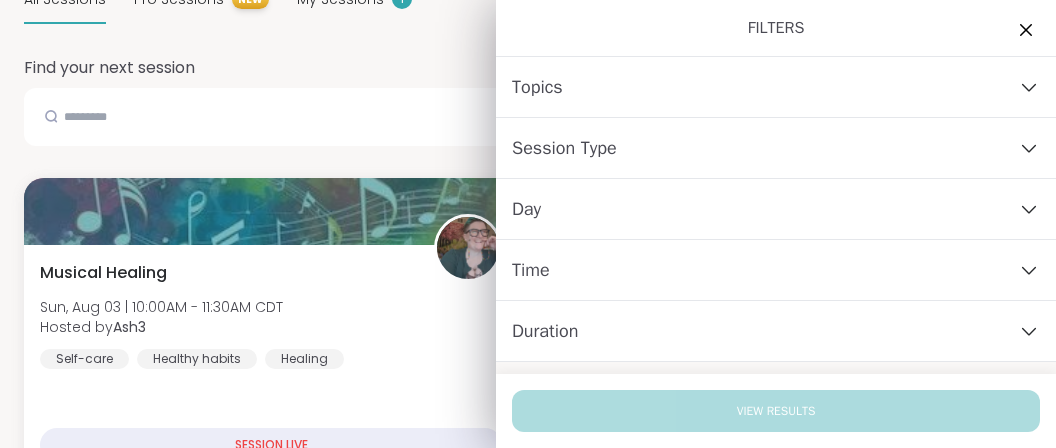 click on "Day" at bounding box center (776, 209) 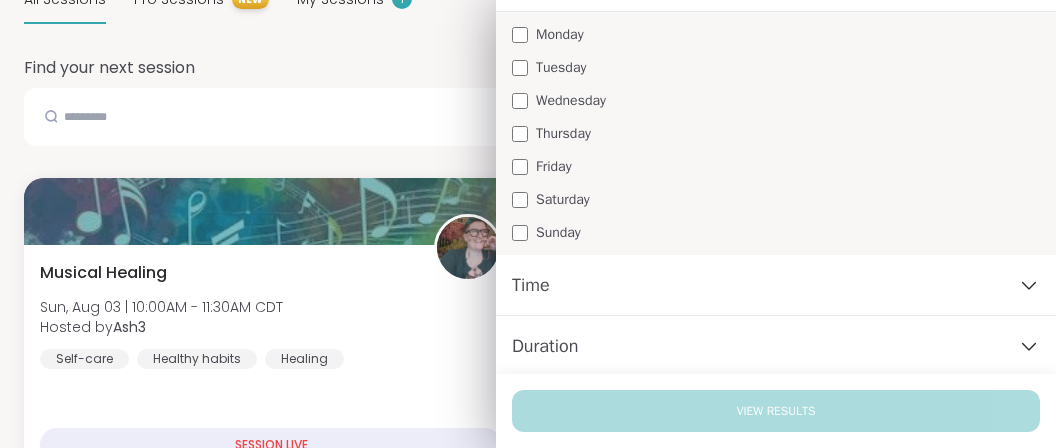 click on "Sunday" at bounding box center (558, 232) 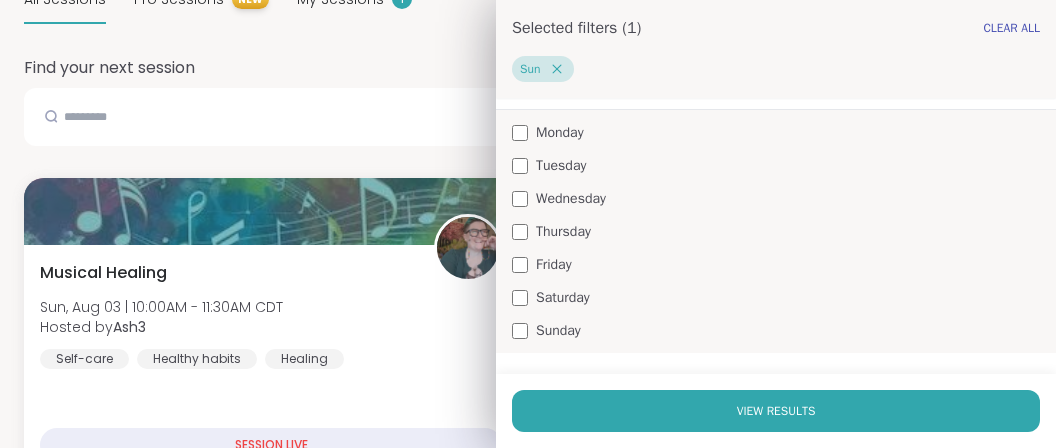 scroll, scrollTop: 326, scrollLeft: 0, axis: vertical 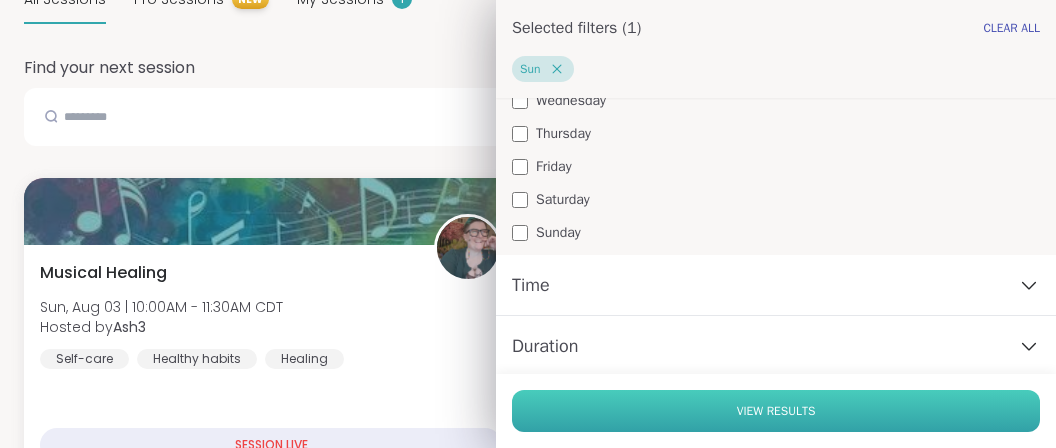 click on "View Results" at bounding box center [776, 411] 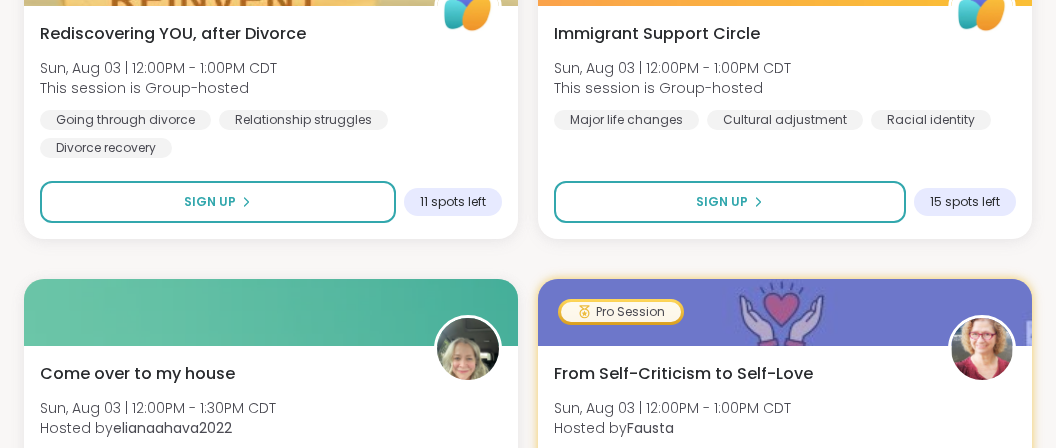 scroll, scrollTop: 950, scrollLeft: 0, axis: vertical 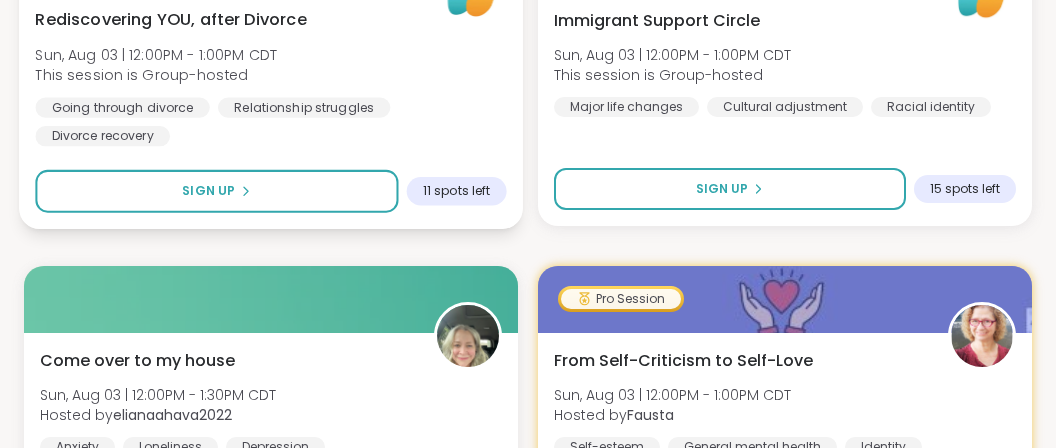click on "Rediscovering YOU, after Divorce Sun, Aug 03 | 12:00PM - 1:00PM CDT This session is Group-hosted Going through divorce Relationship struggles Divorce recovery" at bounding box center [270, 76] 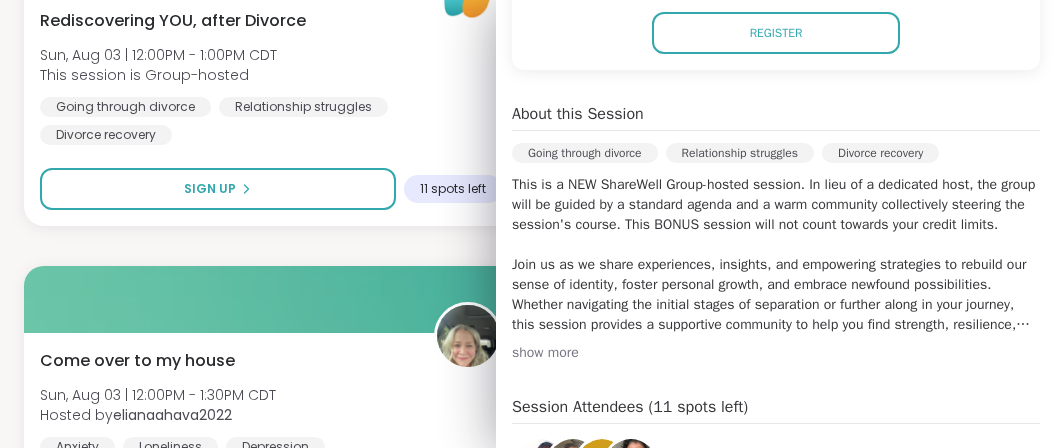 scroll, scrollTop: 502, scrollLeft: 0, axis: vertical 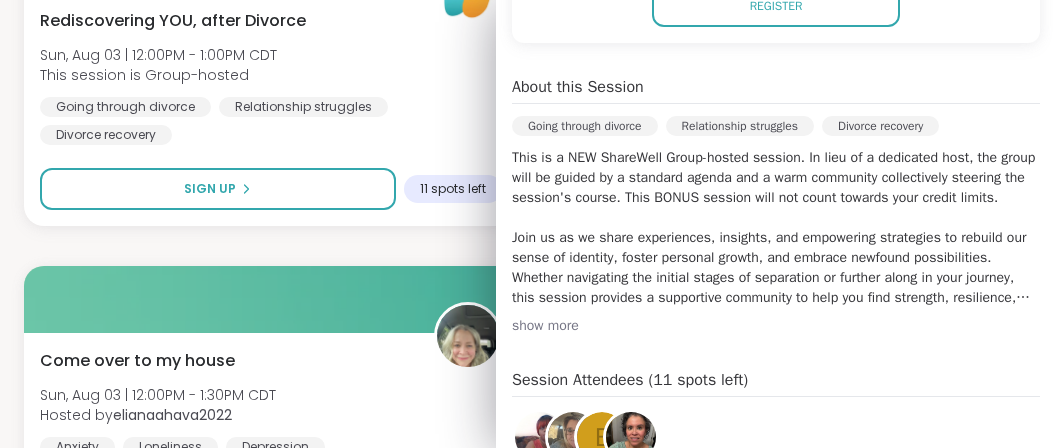 click on "show more" at bounding box center (776, 326) 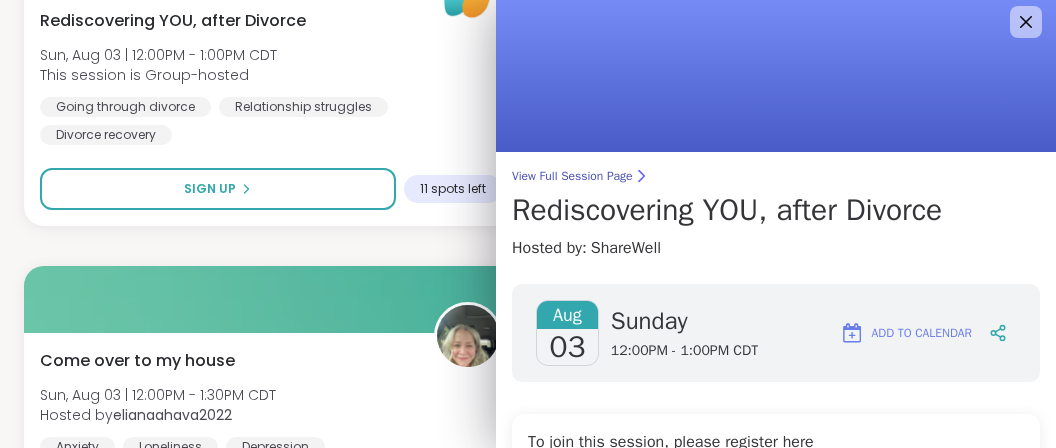 scroll, scrollTop: 0, scrollLeft: 0, axis: both 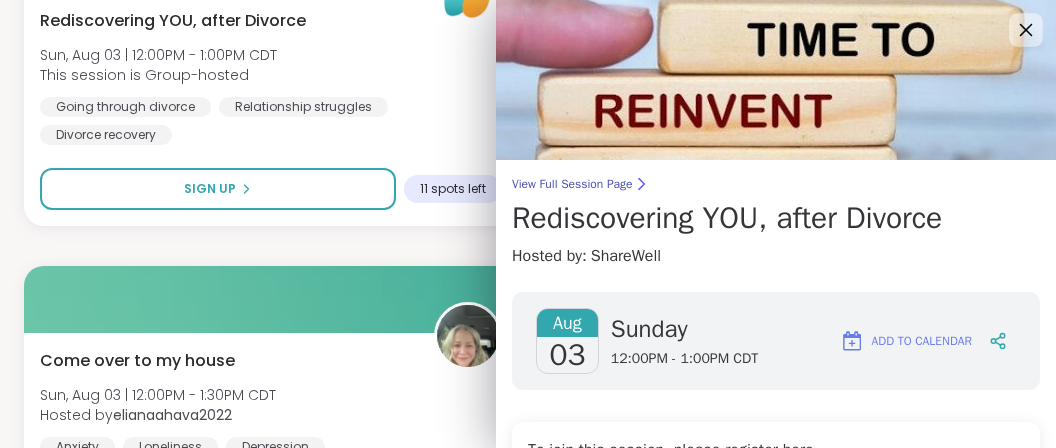 click 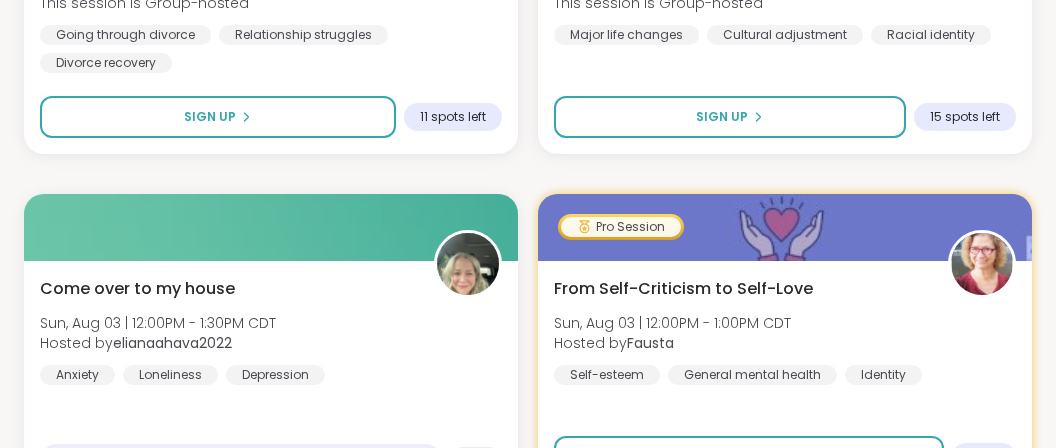 scroll, scrollTop: 1056, scrollLeft: 0, axis: vertical 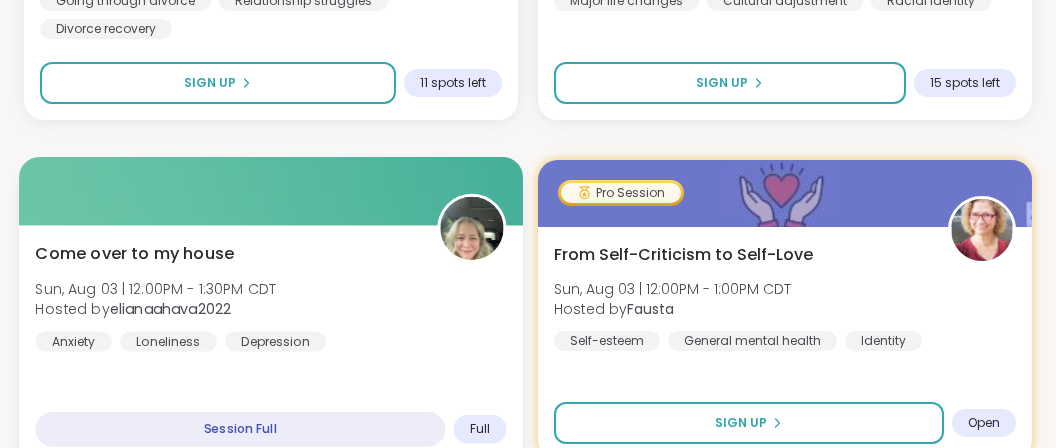 click on "Come over to my house Sun, Aug 03 | 12:00PM - 1:30PM CDT Hosted by  elianaahava2022 Anxiety Loneliness Depression" at bounding box center [270, 296] 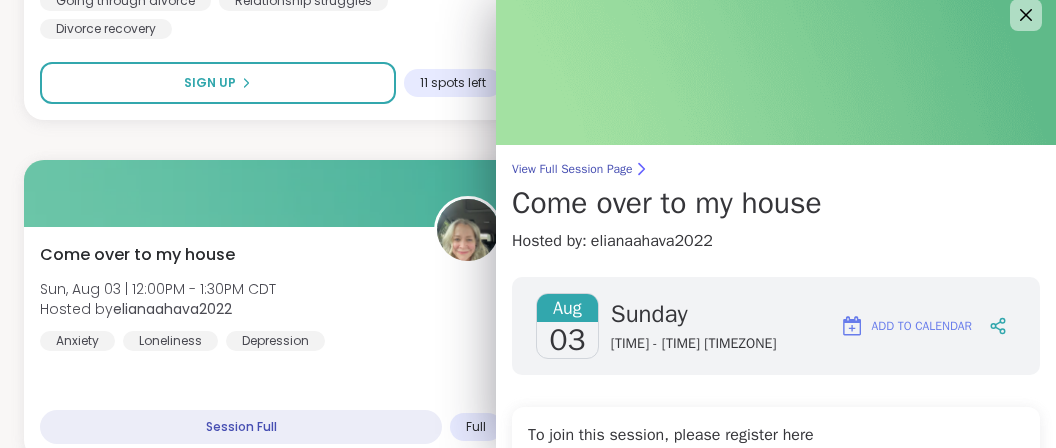 scroll, scrollTop: 0, scrollLeft: 0, axis: both 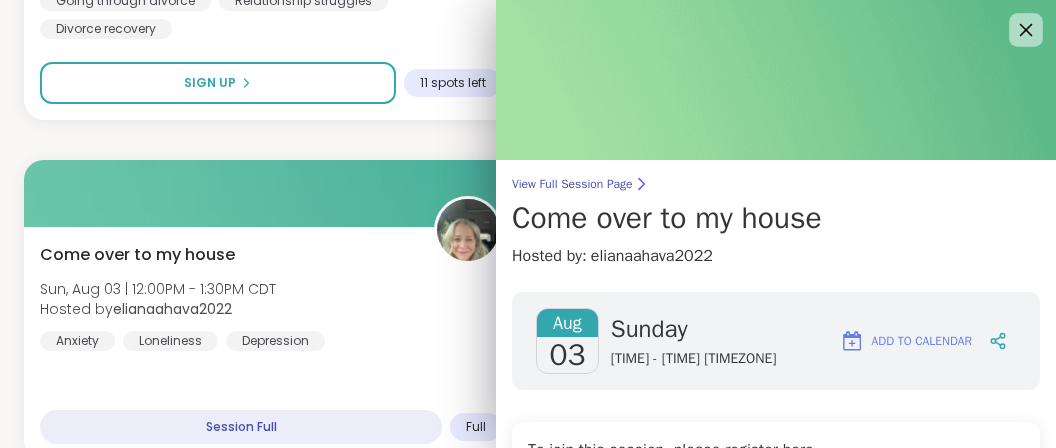click 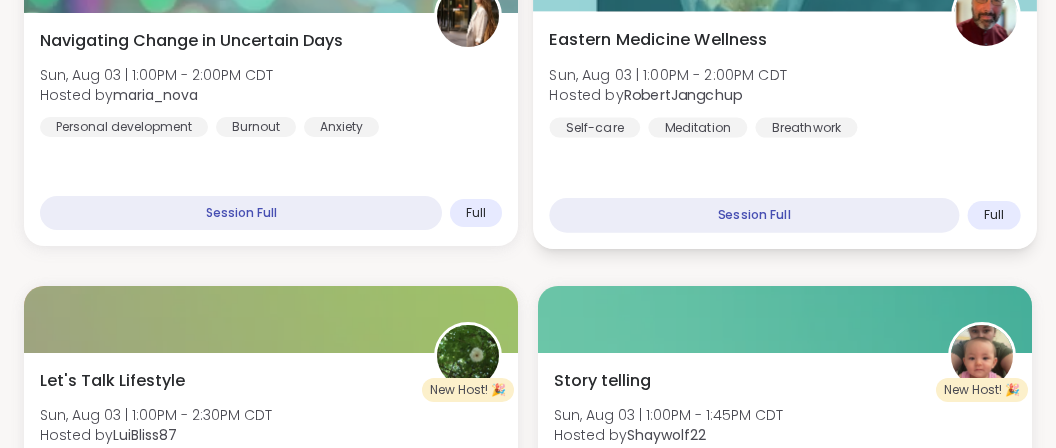scroll, scrollTop: 1584, scrollLeft: 0, axis: vertical 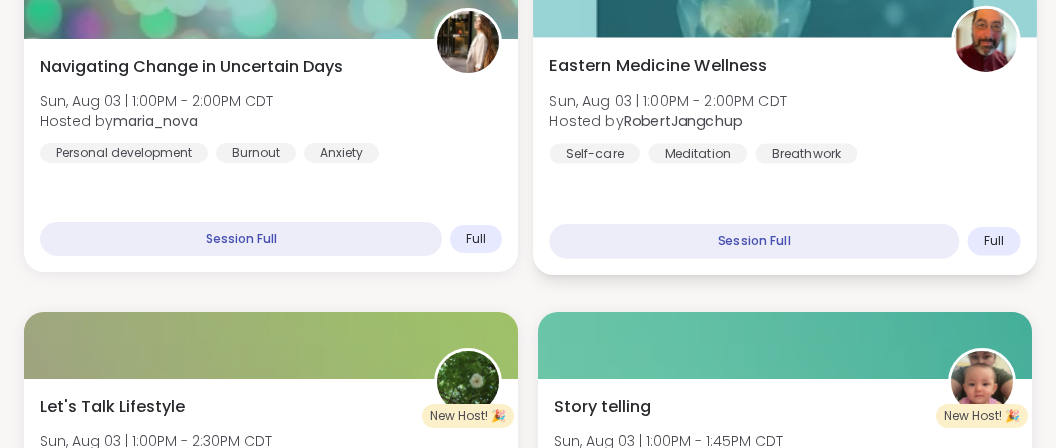 click on "Eastern Medicine Wellness Sun, Aug 03 | 1:00PM - 2:00PM CDT Hosted by  RobertJangchup Self-care Meditation Breathwork" at bounding box center [784, 108] 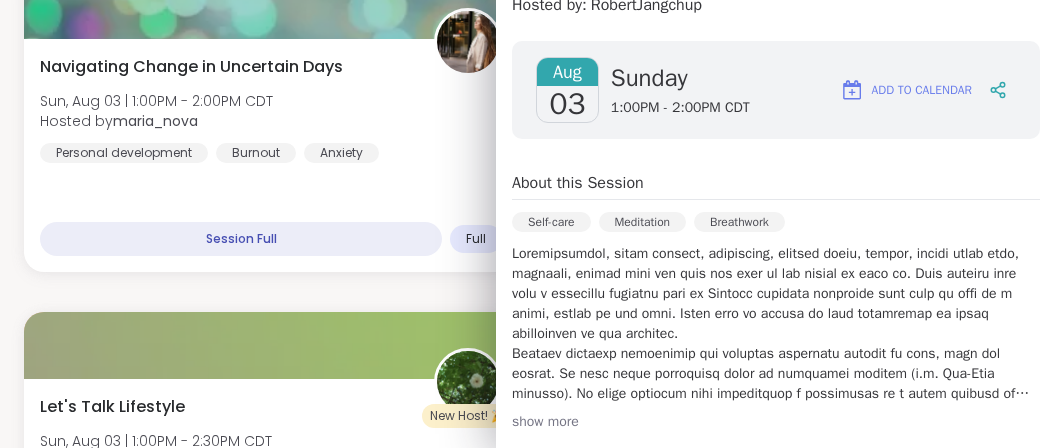 scroll, scrollTop: 0, scrollLeft: 0, axis: both 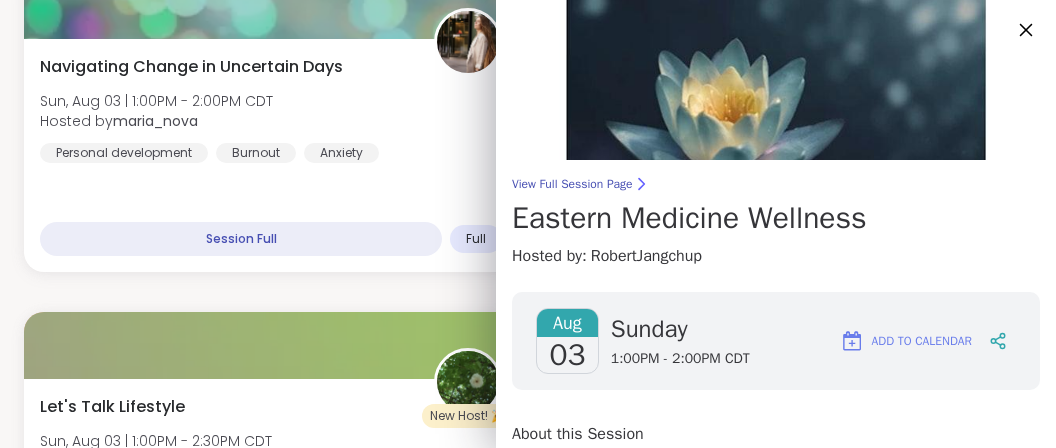 click 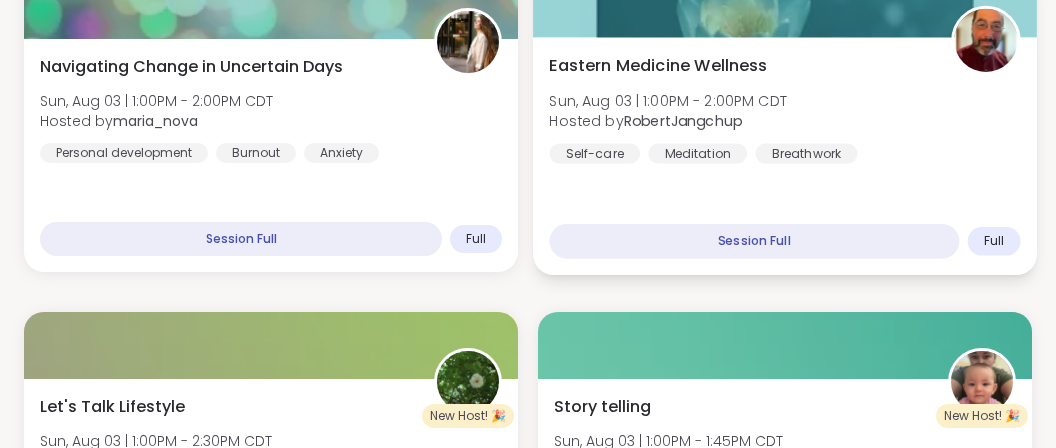scroll, scrollTop: 1795, scrollLeft: 0, axis: vertical 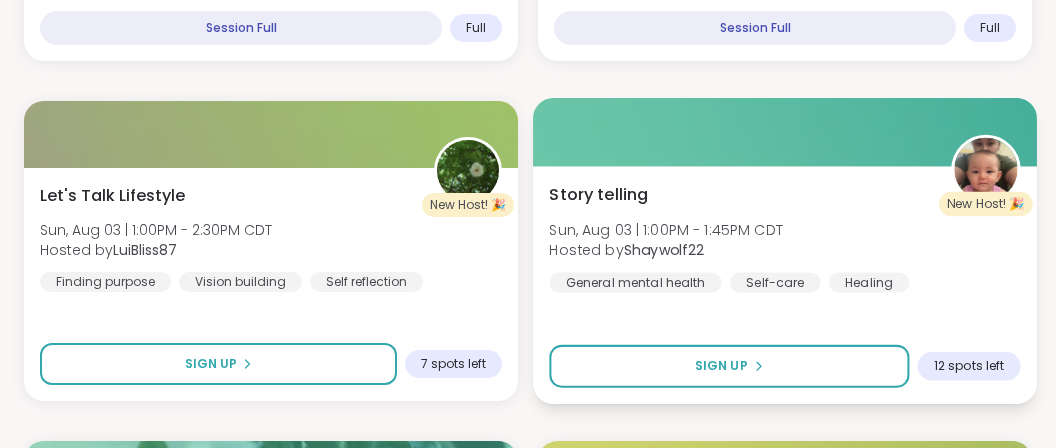 click on "Story telling  Sun, Aug 03 | 1:00PM - 1:45PM CDT Hosted by  Shaywolf22 General mental health Self-care Healing" at bounding box center [784, 237] 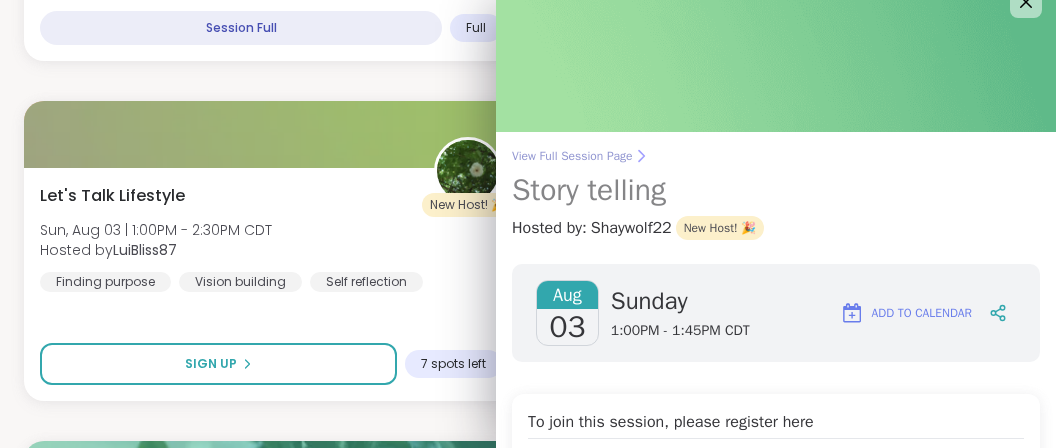 scroll, scrollTop: 0, scrollLeft: 0, axis: both 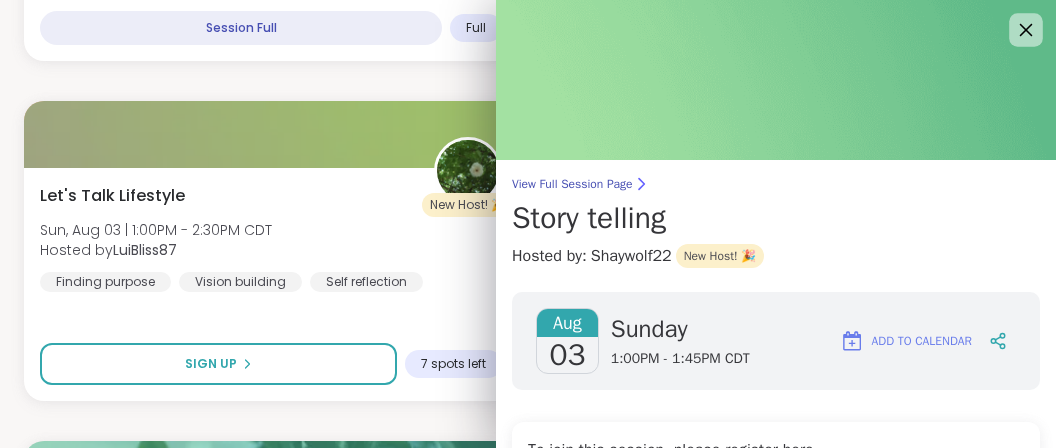 click 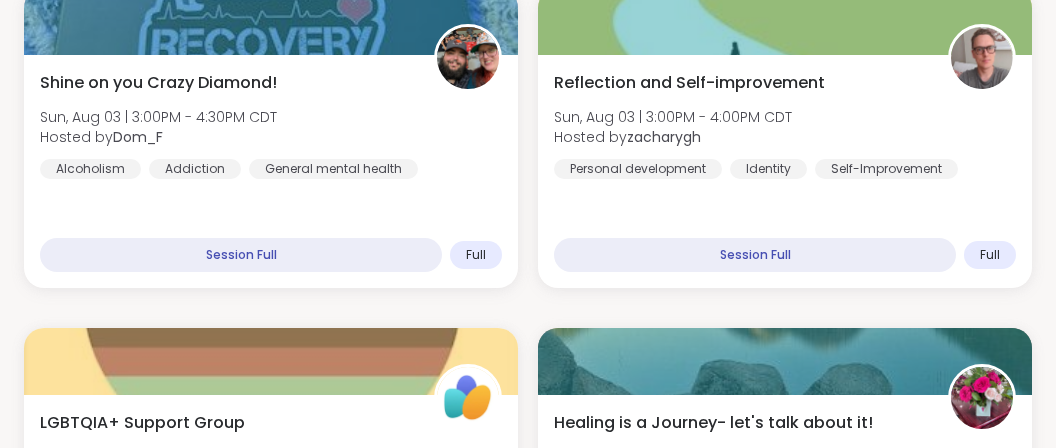 scroll, scrollTop: 2956, scrollLeft: 0, axis: vertical 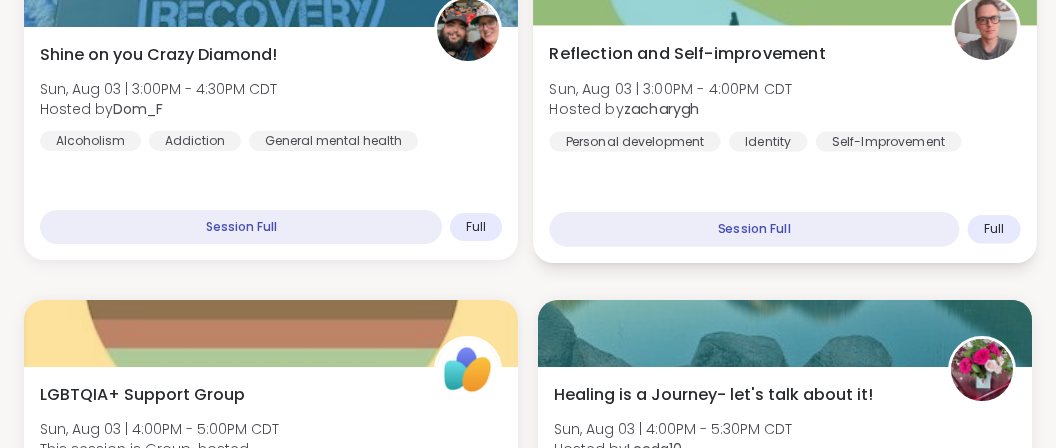 click on "Reflection and Self-improvement Sun, Aug 03 | 3:00PM - 4:00PM CDT Hosted by  zacharygh Personal development Identity Self-Improvement" at bounding box center [784, 96] 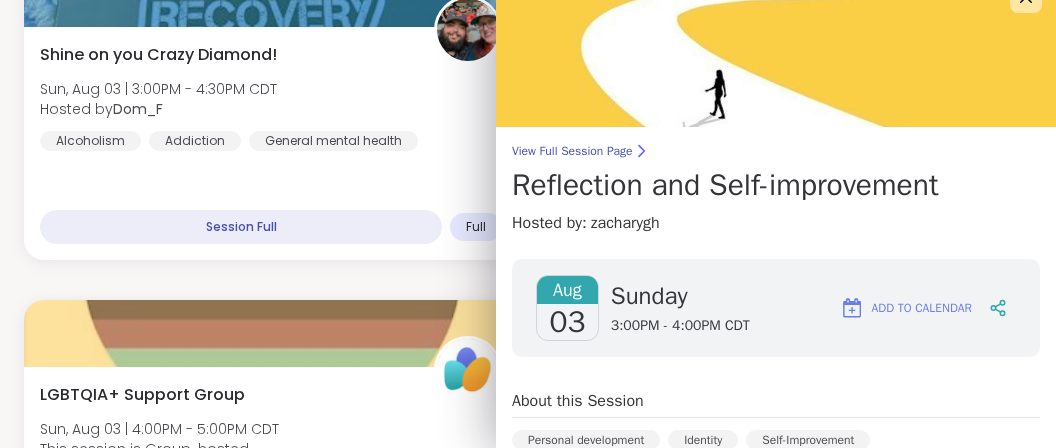 scroll, scrollTop: 0, scrollLeft: 0, axis: both 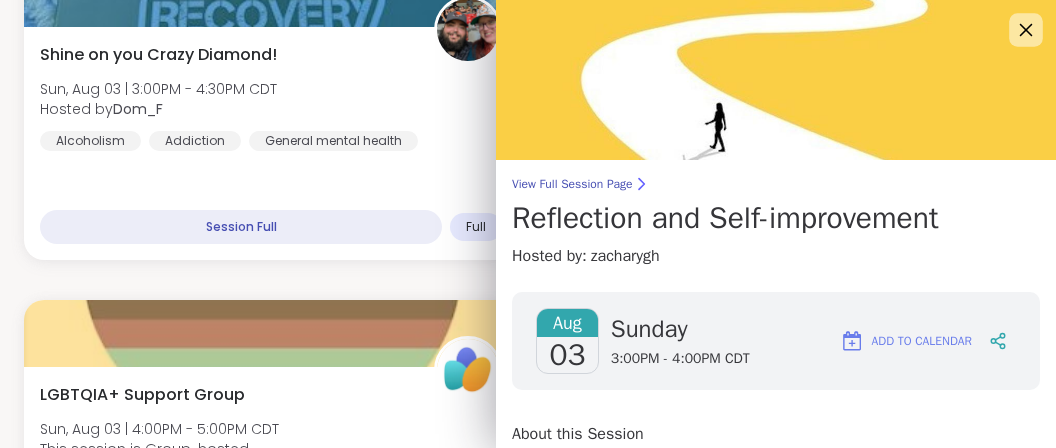 click 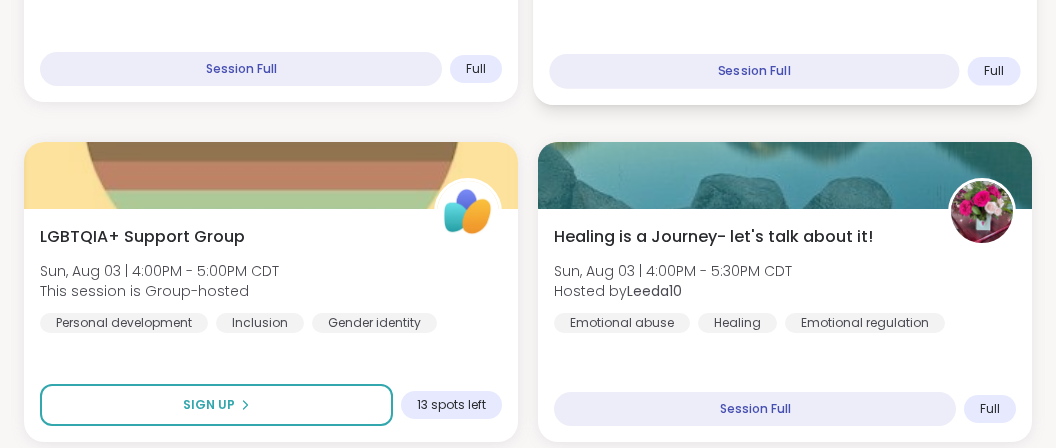 scroll, scrollTop: 3168, scrollLeft: 0, axis: vertical 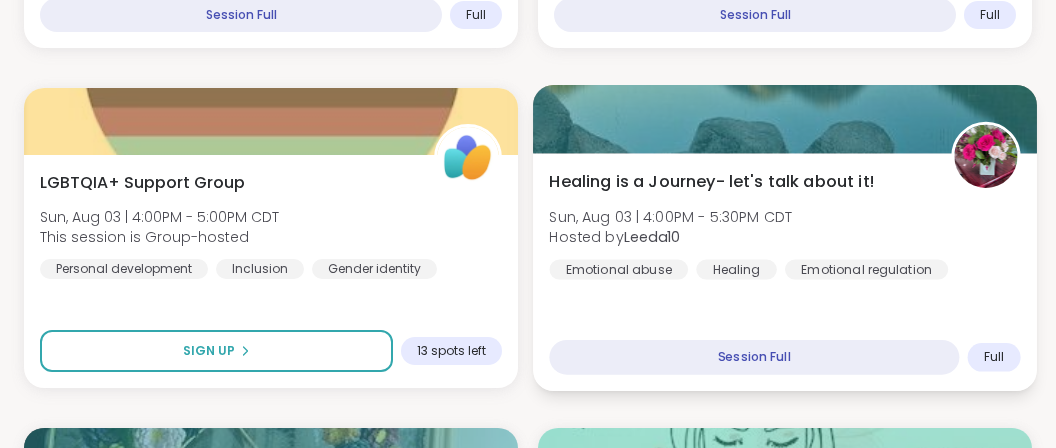 click on "Healing is a Journey- let's talk about it! Sun, Aug 03 | 4:00PM - 5:30PM CDT Hosted by  Leeda10 Emotional abuse Healing Emotional regulation" at bounding box center (784, 224) 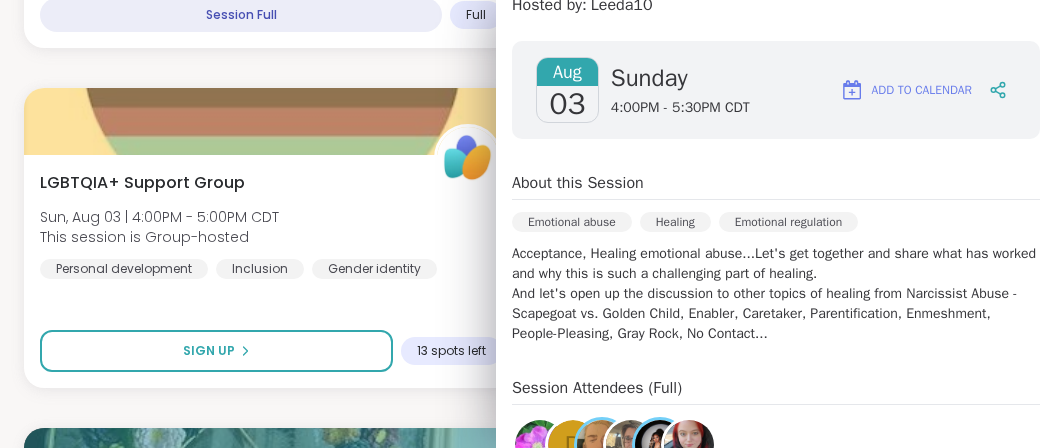 scroll, scrollTop: 376, scrollLeft: 0, axis: vertical 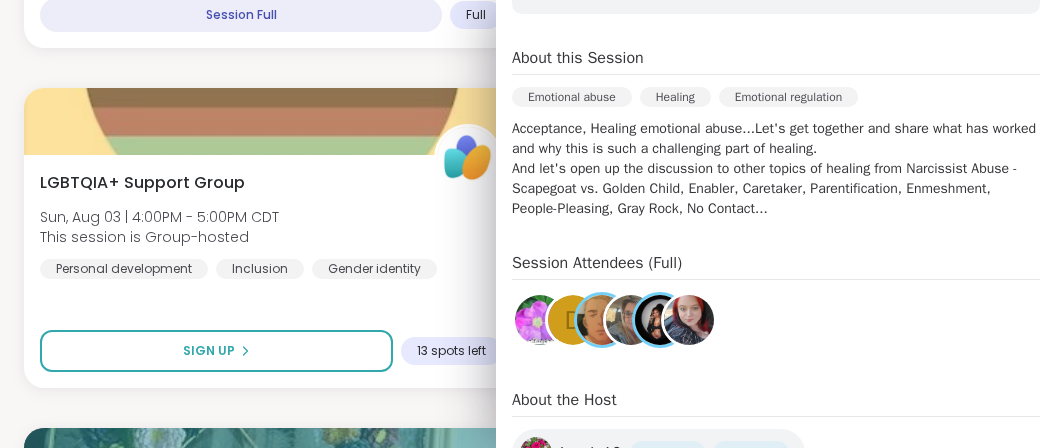 click at bounding box center [631, 320] 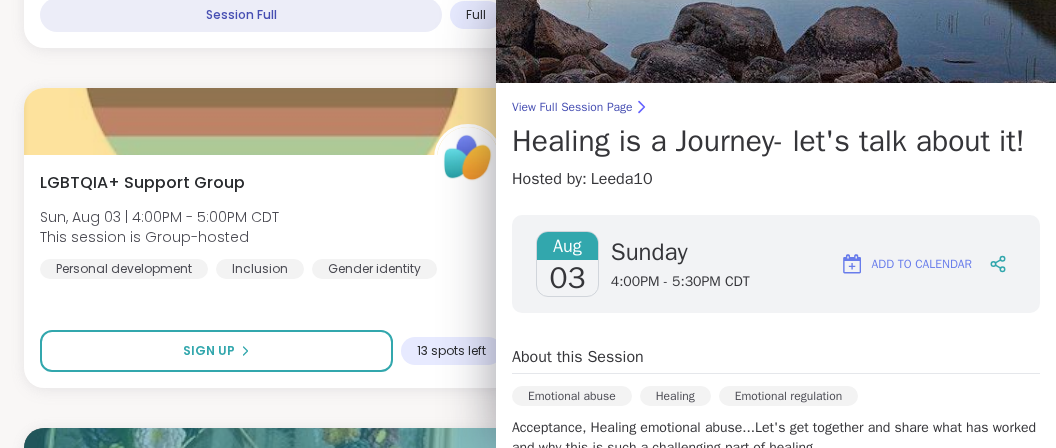 scroll, scrollTop: 0, scrollLeft: 0, axis: both 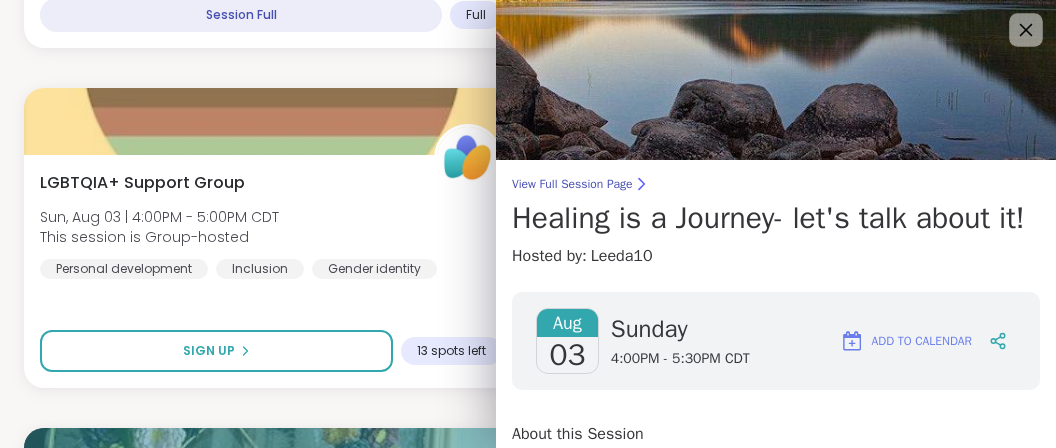 click 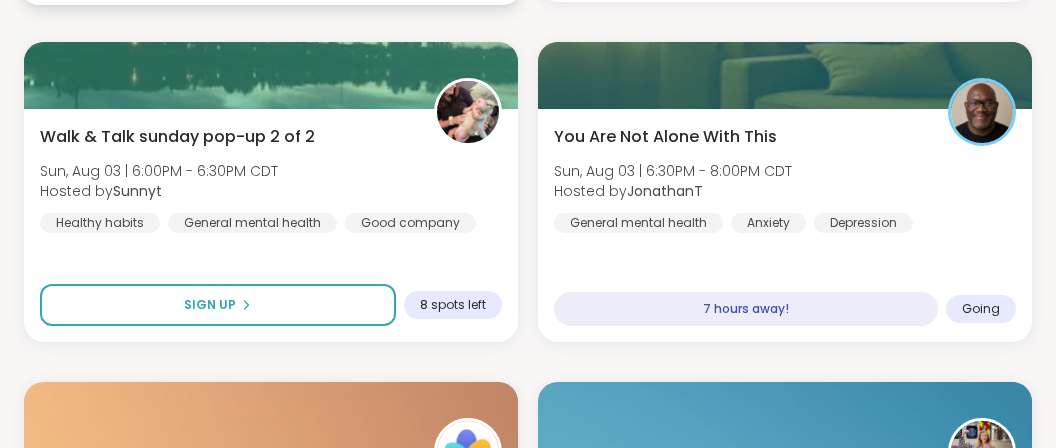 scroll, scrollTop: 4857, scrollLeft: 0, axis: vertical 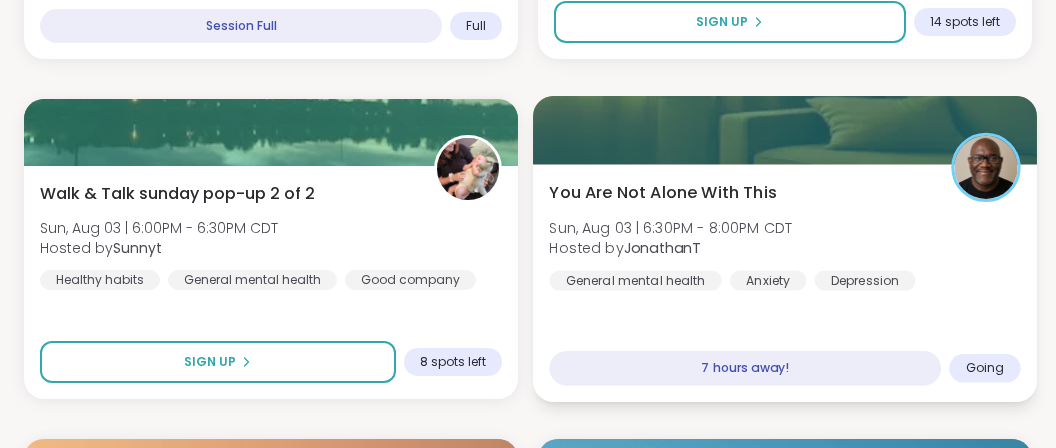 click on "You Are Not Alone With This Sun, Aug 03 | 6:30PM - 8:00PM CDT Hosted by  JonathanT General mental health Anxiety Depression" at bounding box center [784, 235] 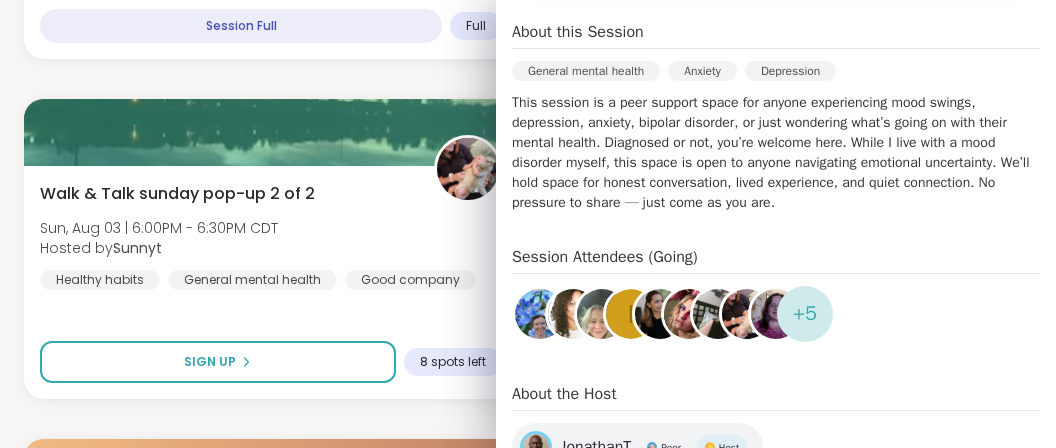 scroll, scrollTop: 627, scrollLeft: 0, axis: vertical 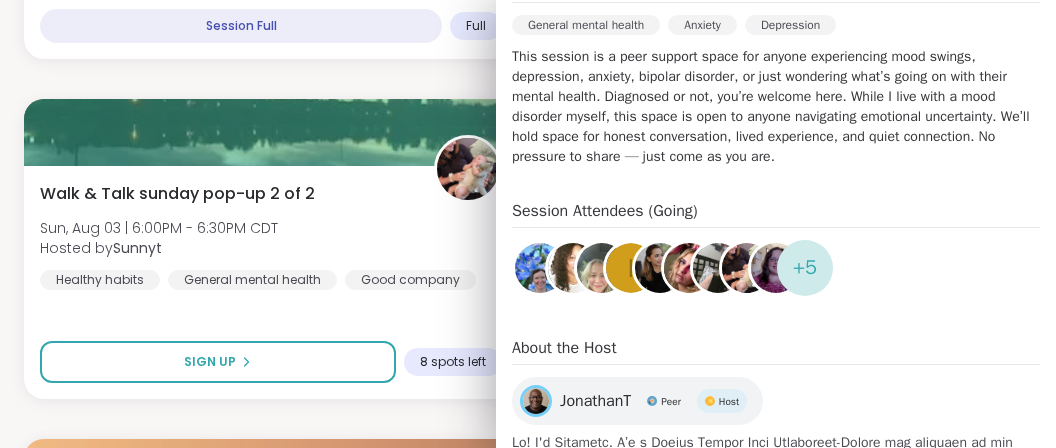 click at bounding box center (602, 268) 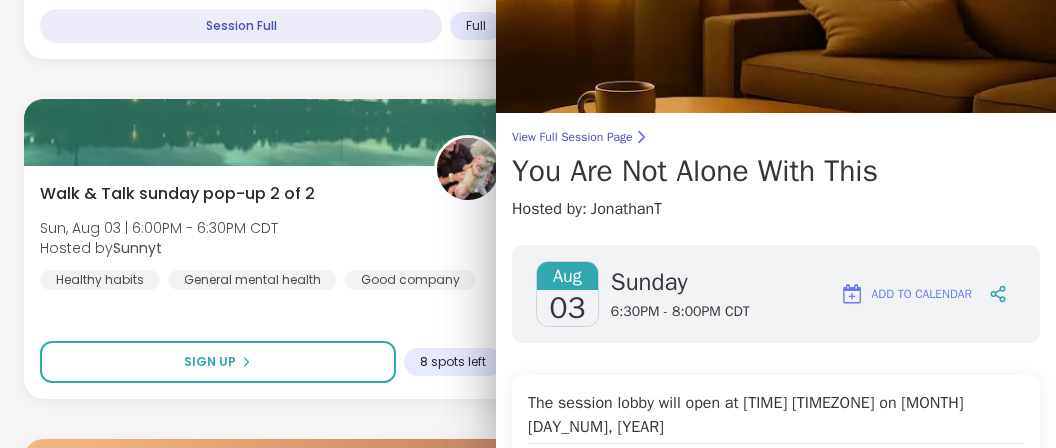 scroll, scrollTop: 0, scrollLeft: 0, axis: both 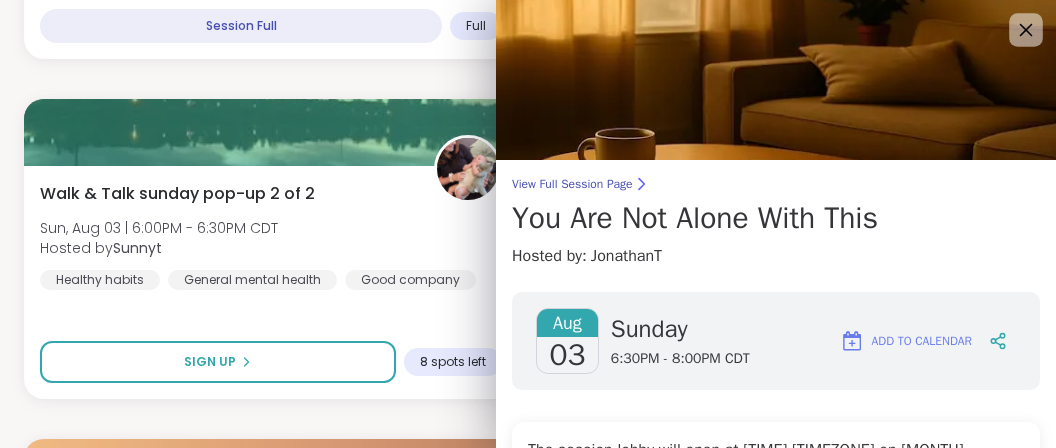click 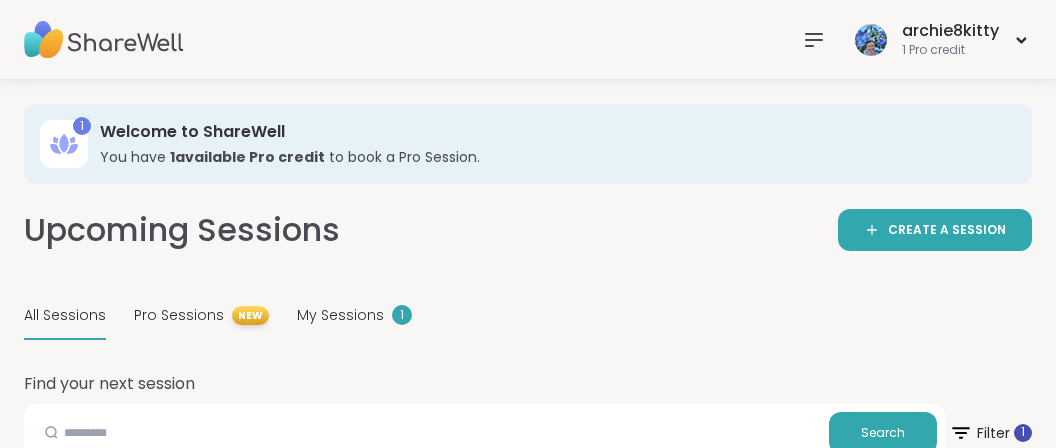 scroll, scrollTop: 316, scrollLeft: 0, axis: vertical 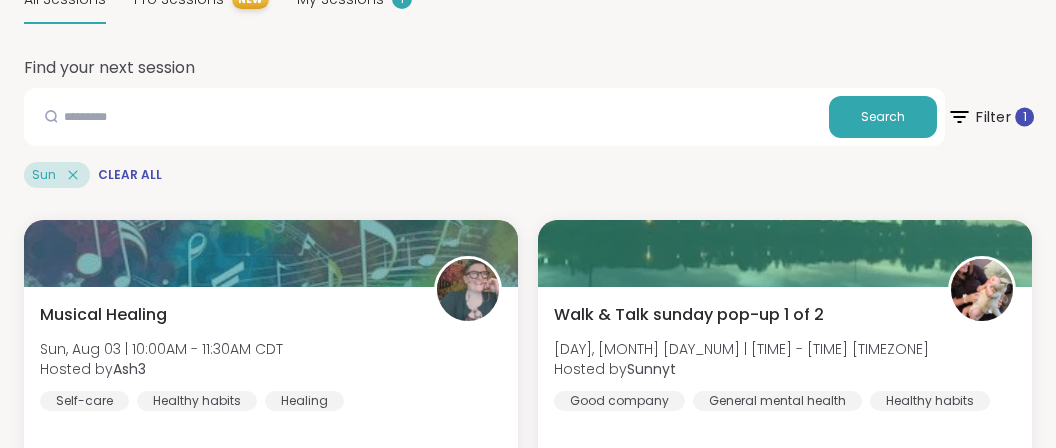 click on "Filter   1" at bounding box center [990, 117] 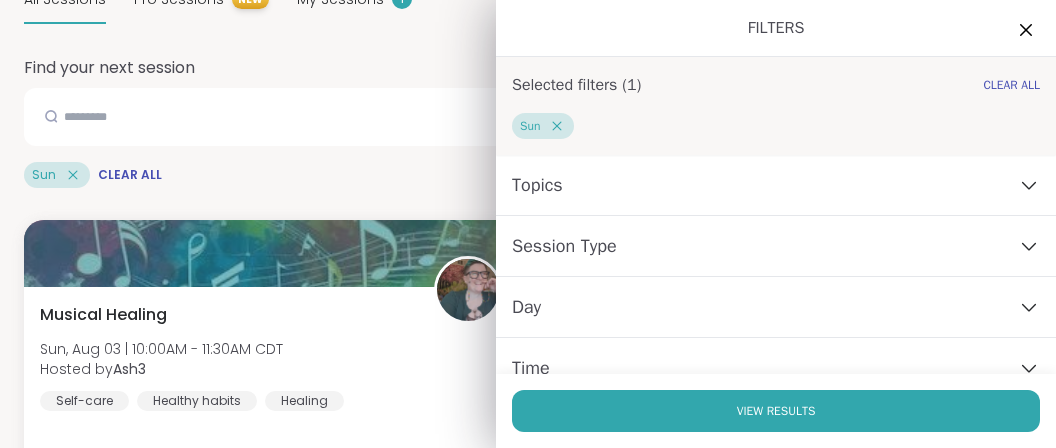 click 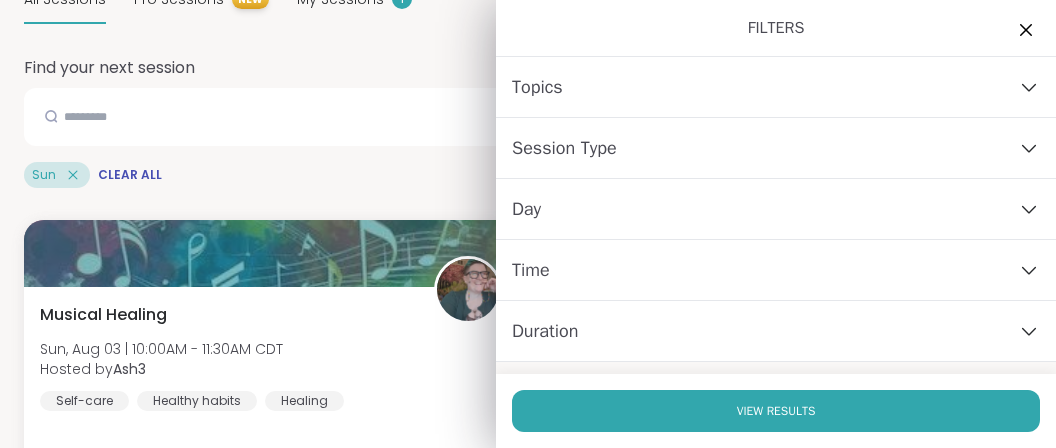 click on "Day" at bounding box center [776, 209] 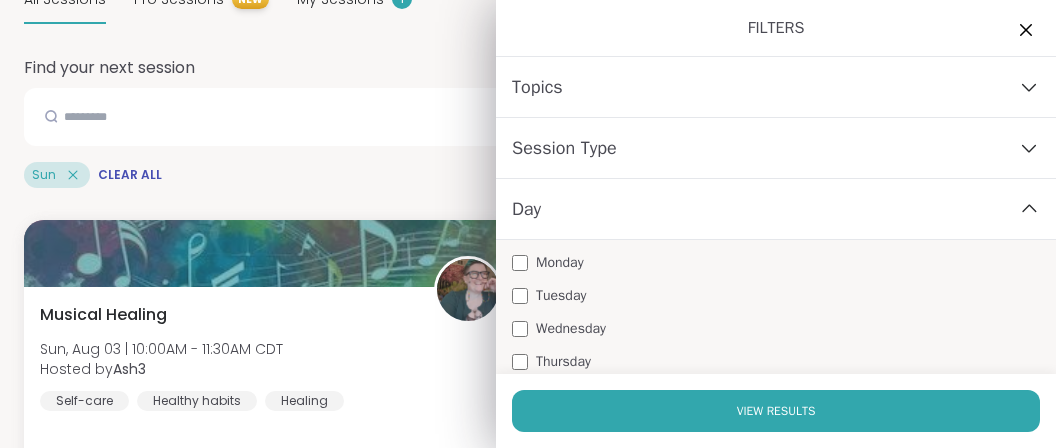 scroll, scrollTop: 228, scrollLeft: 0, axis: vertical 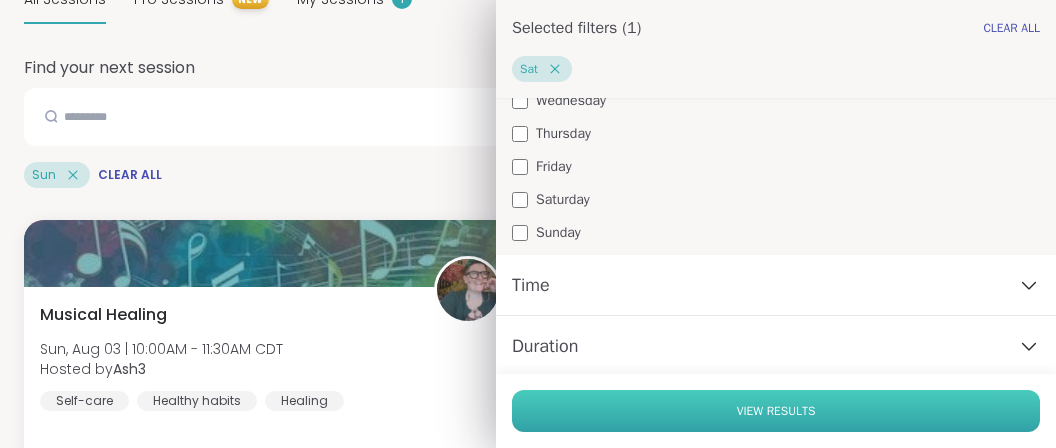 click on "View Results" at bounding box center [776, 411] 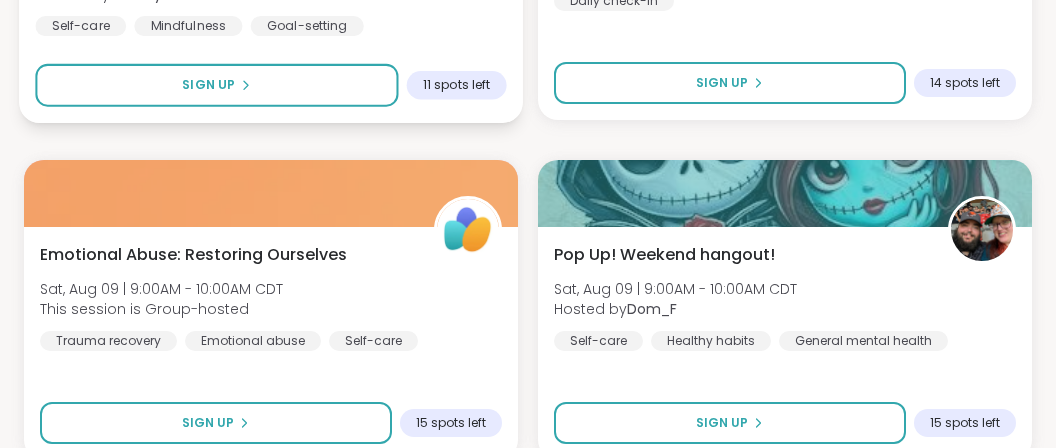 scroll, scrollTop: 1161, scrollLeft: 0, axis: vertical 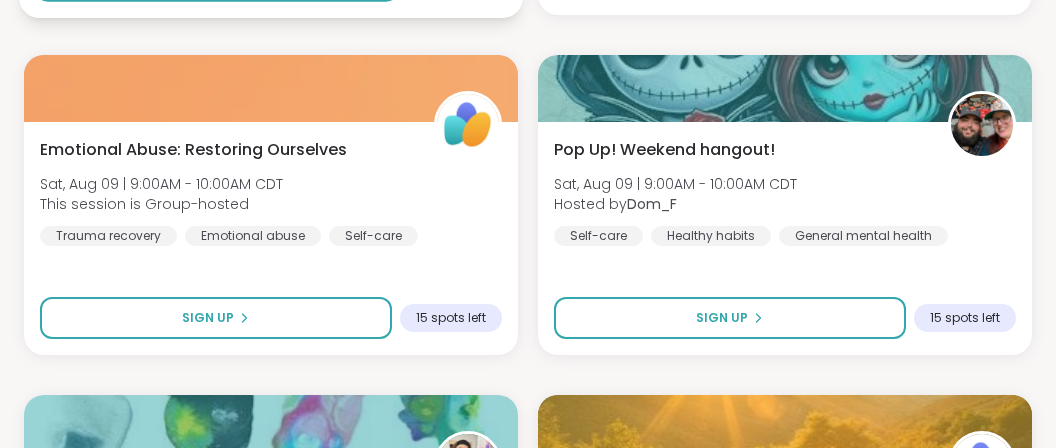 click on "Emotional Abuse: Restoring Ourselves Sat, Aug 09 | 9:00AM - 10:00AM CDT This session is Group-hosted Trauma recovery Emotional abuse Self-care" at bounding box center [271, 192] 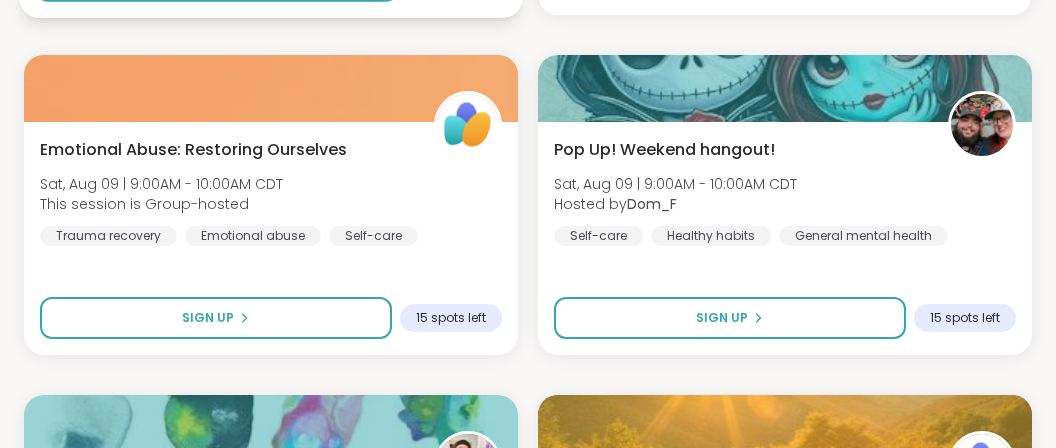 scroll, scrollTop: 1182, scrollLeft: 0, axis: vertical 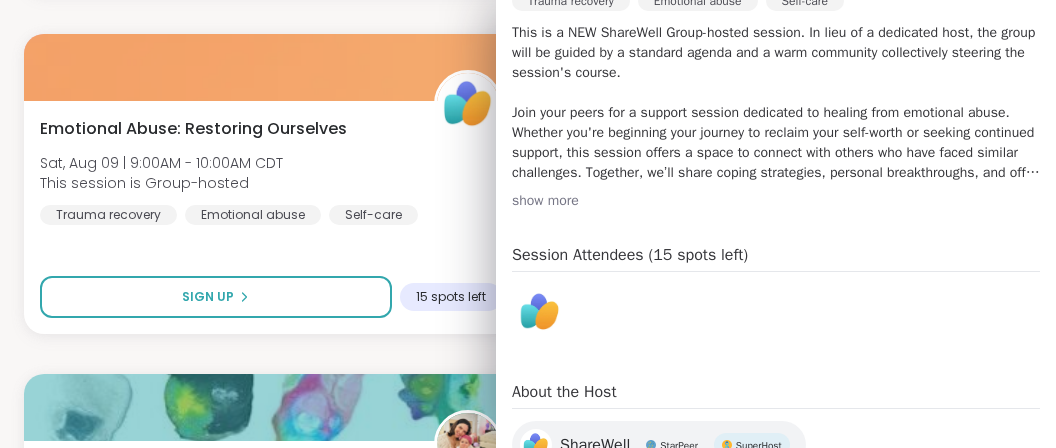 click on "show more" at bounding box center (776, 201) 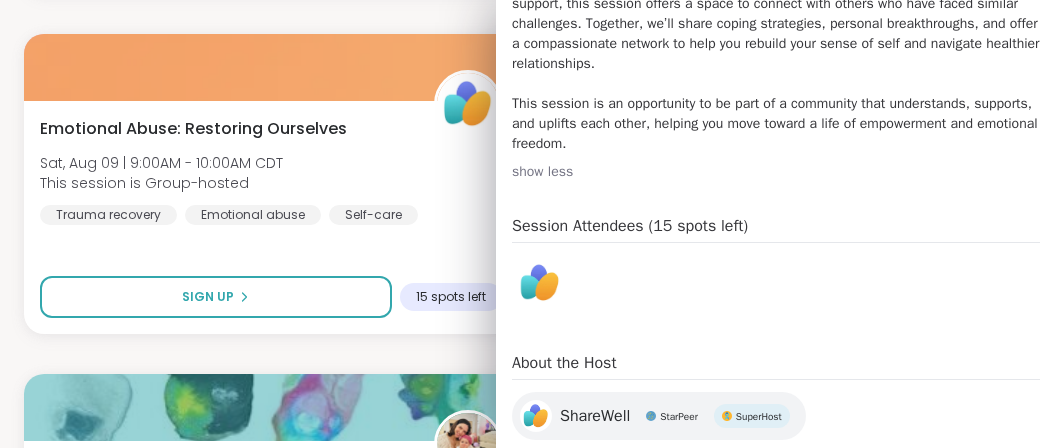 scroll, scrollTop: 861, scrollLeft: 0, axis: vertical 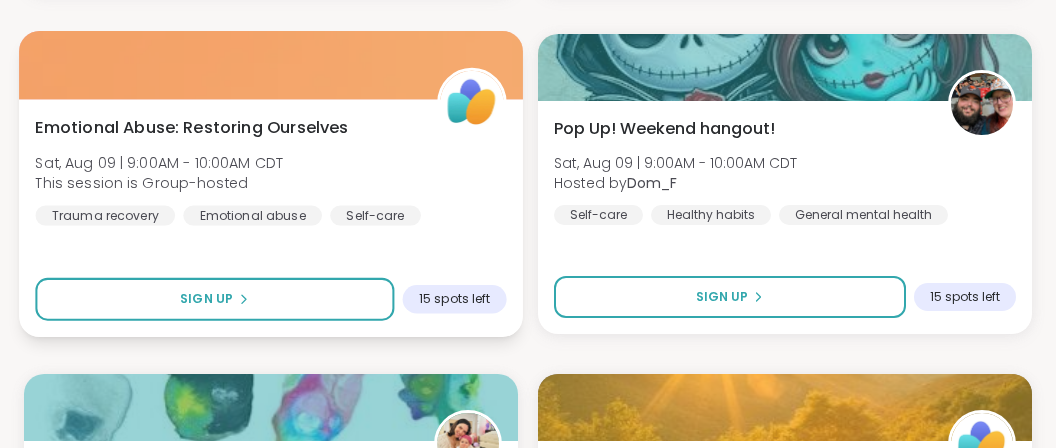 click on "Emotional Abuse: Restoring Ourselves Sat, Aug 09 | 9:00AM - 10:00AM CDT This session is Group-hosted Trauma recovery Emotional abuse Self-care" at bounding box center [270, 170] 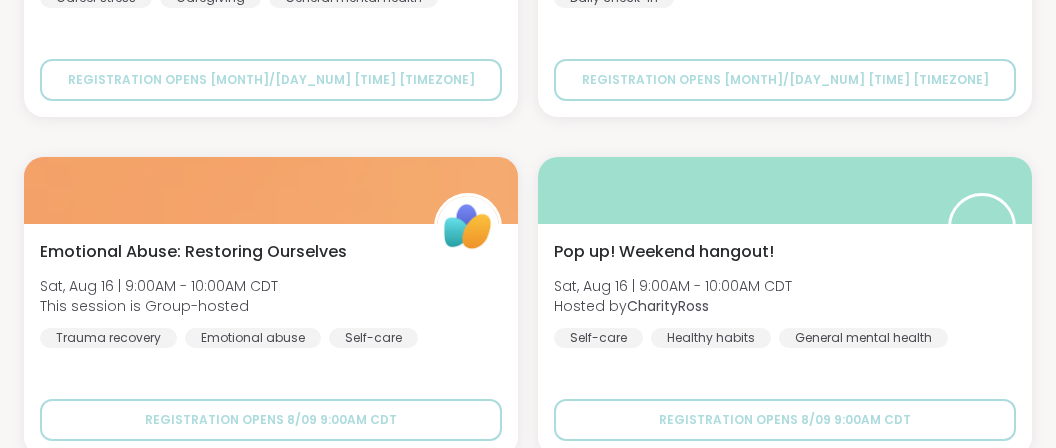 scroll, scrollTop: 5509, scrollLeft: 0, axis: vertical 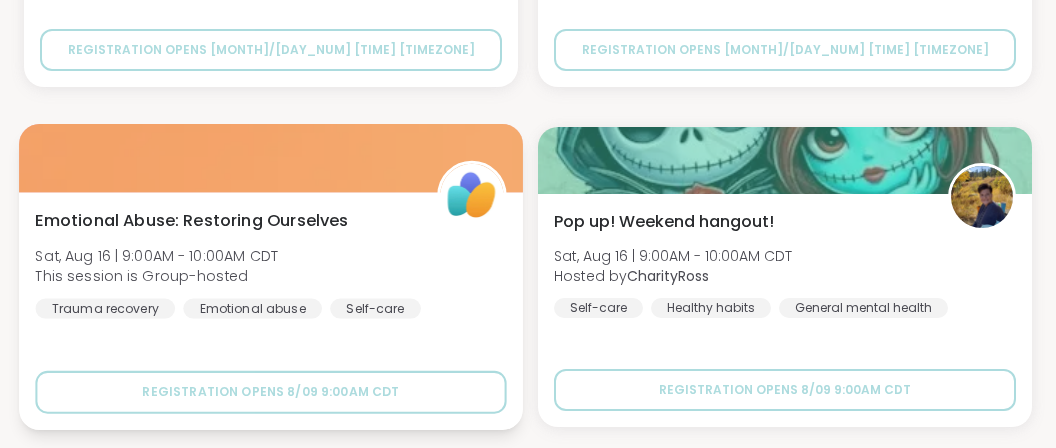 click on "Emotional Abuse: Restoring Ourselves Sat, Aug 16 | 9:00AM - 10:00AM CDT This session is Group-hosted Trauma recovery Emotional abuse Self-care" at bounding box center (270, 263) 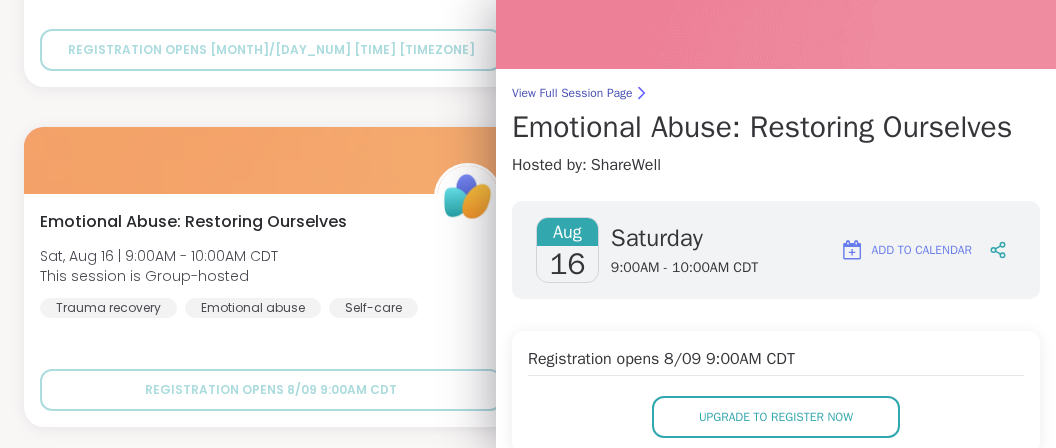 scroll, scrollTop: 0, scrollLeft: 0, axis: both 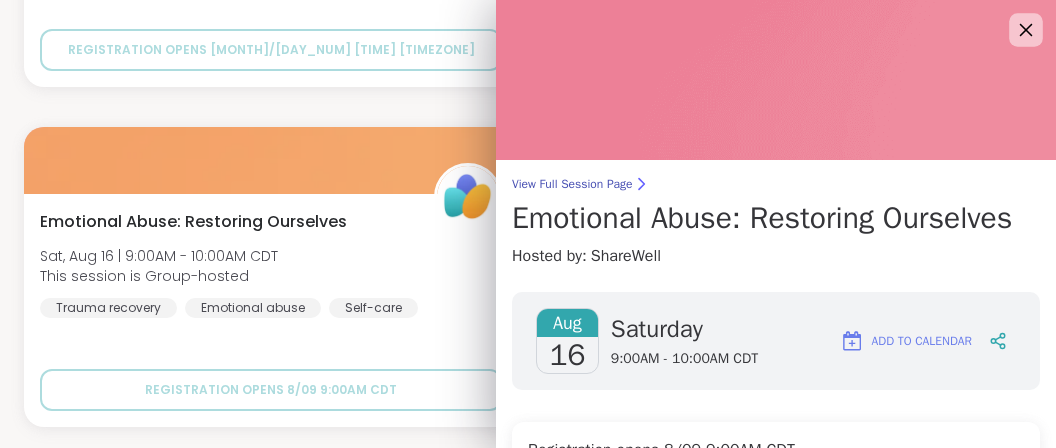 click 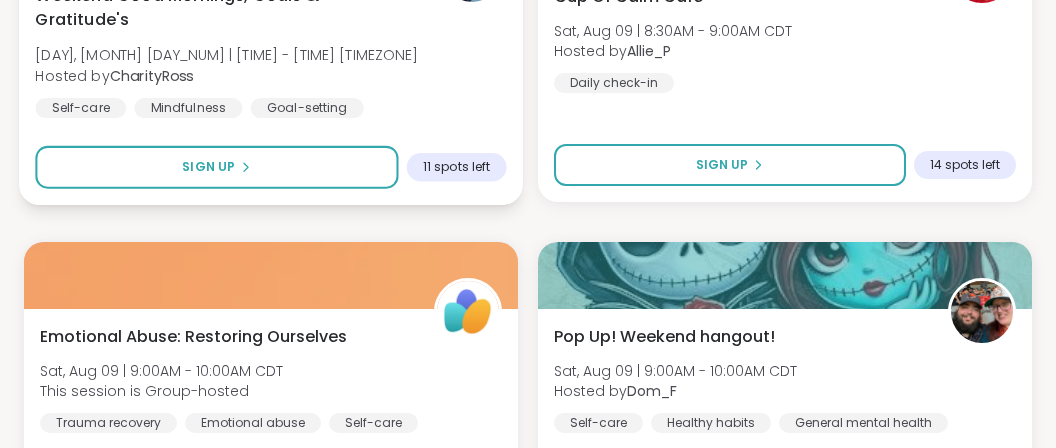 scroll, scrollTop: 1074, scrollLeft: 0, axis: vertical 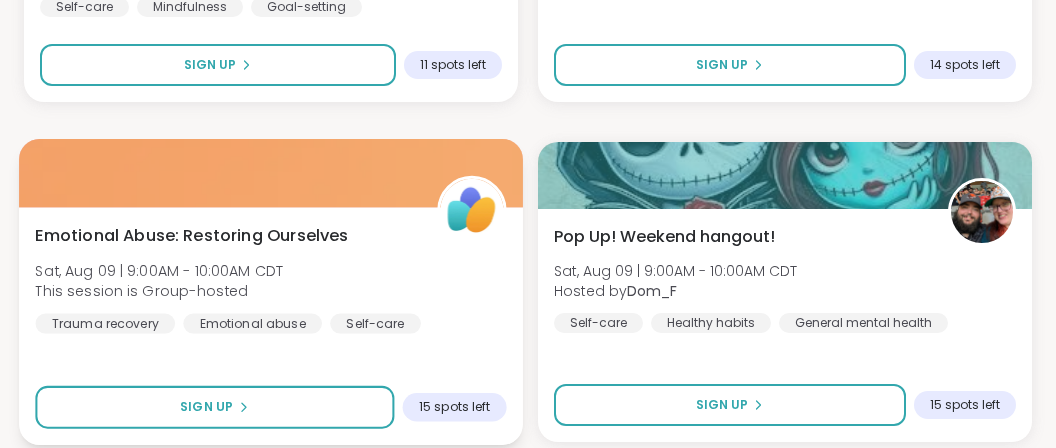 click on "Emotional Abuse: Restoring Ourselves Sat, Aug 09 | 9:00AM - 10:00AM CDT This session is Group-hosted Trauma recovery Emotional abuse Self-care" at bounding box center [270, 278] 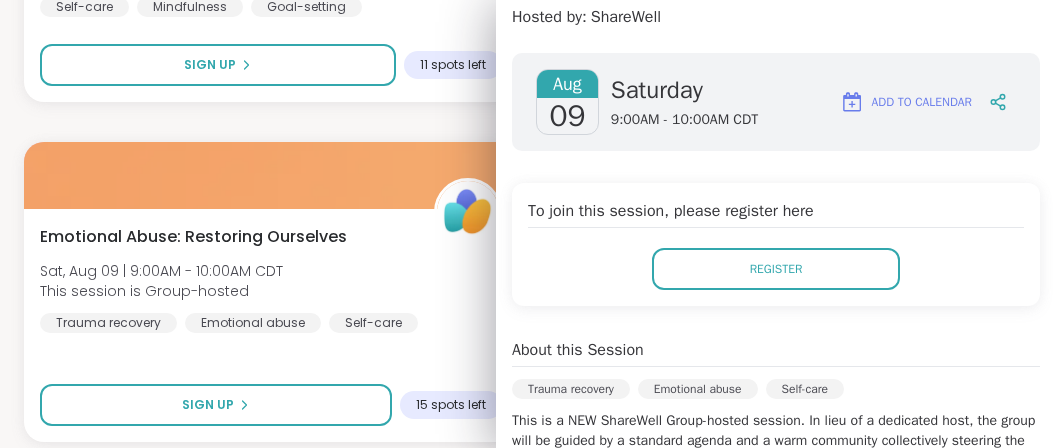 scroll, scrollTop: 251, scrollLeft: 0, axis: vertical 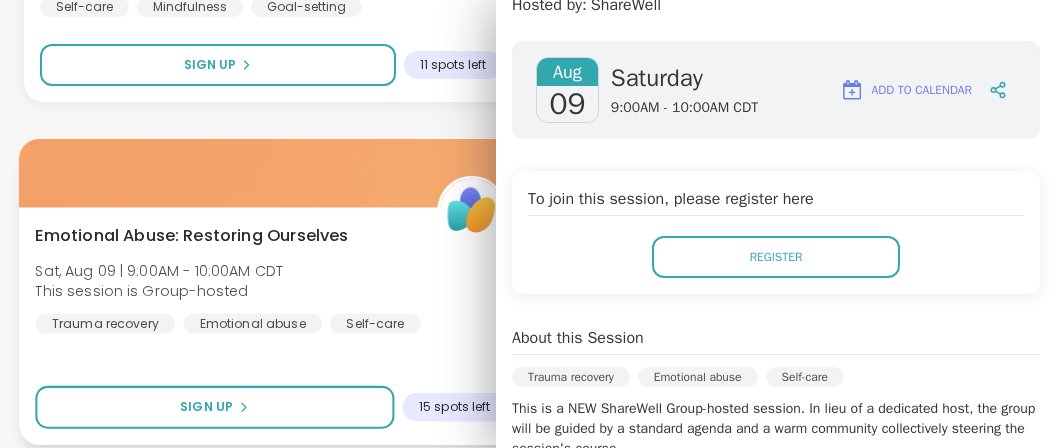click at bounding box center [271, 173] 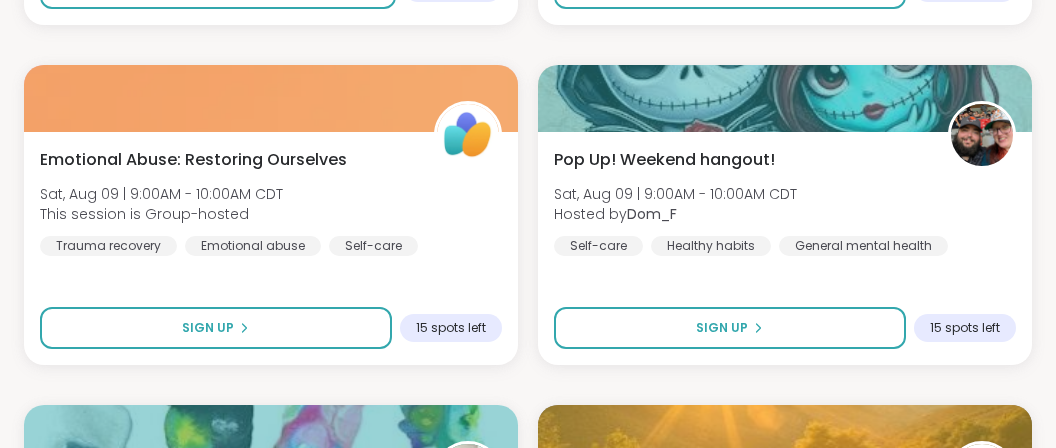 scroll, scrollTop: 1161, scrollLeft: 0, axis: vertical 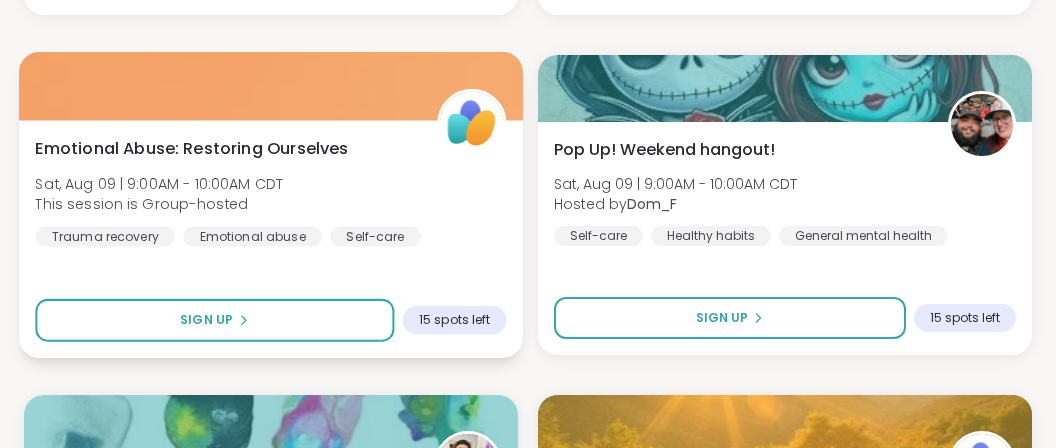 click on "Emotional Abuse: Restoring Ourselves Sat, Aug 09 | 9:00AM - 10:00AM CDT This session is Group-hosted Trauma recovery Emotional abuse Self-care" at bounding box center [270, 191] 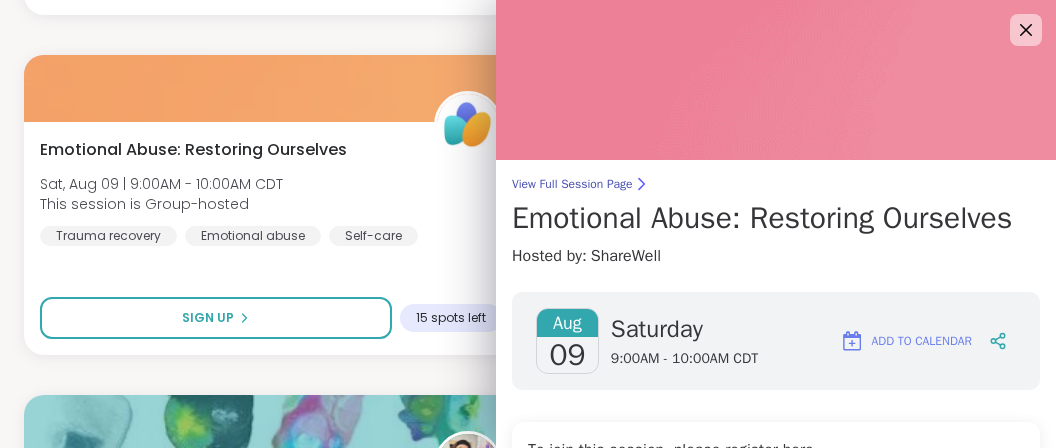 scroll, scrollTop: 376, scrollLeft: 0, axis: vertical 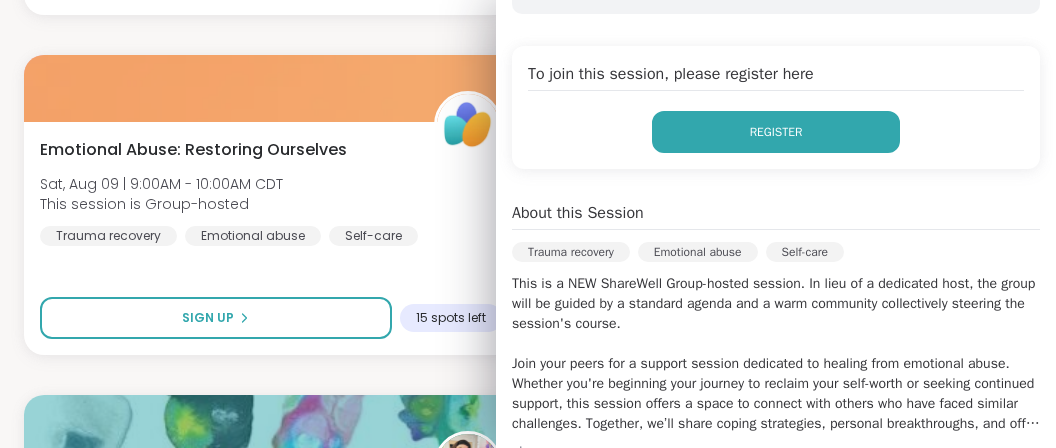 click on "Register" at bounding box center (776, 132) 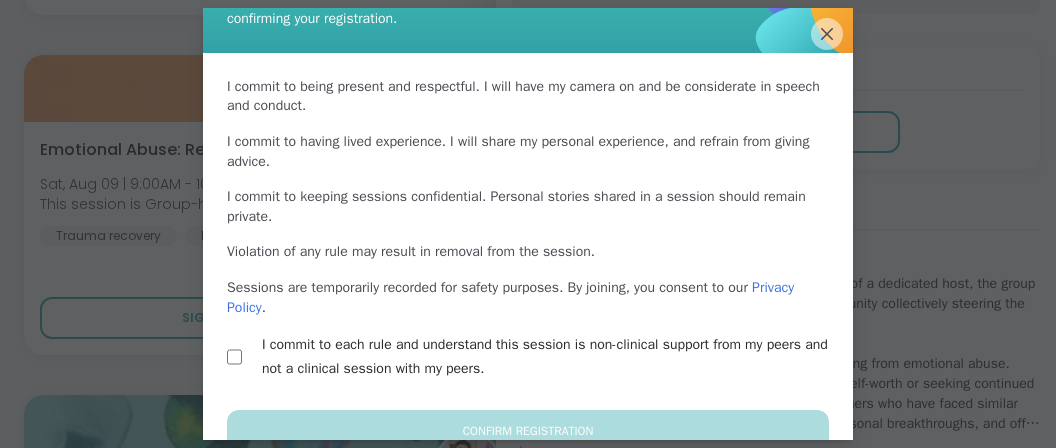 scroll, scrollTop: 136, scrollLeft: 0, axis: vertical 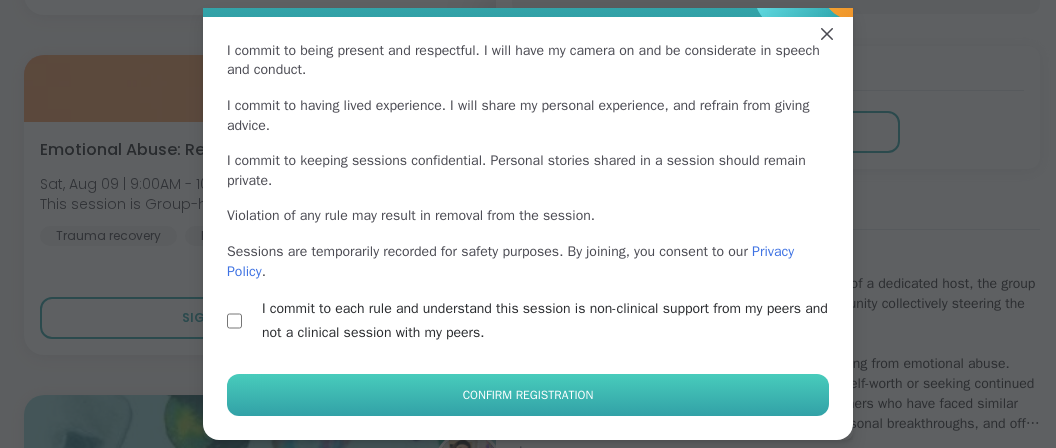 click on "Confirm Registration" at bounding box center (528, 395) 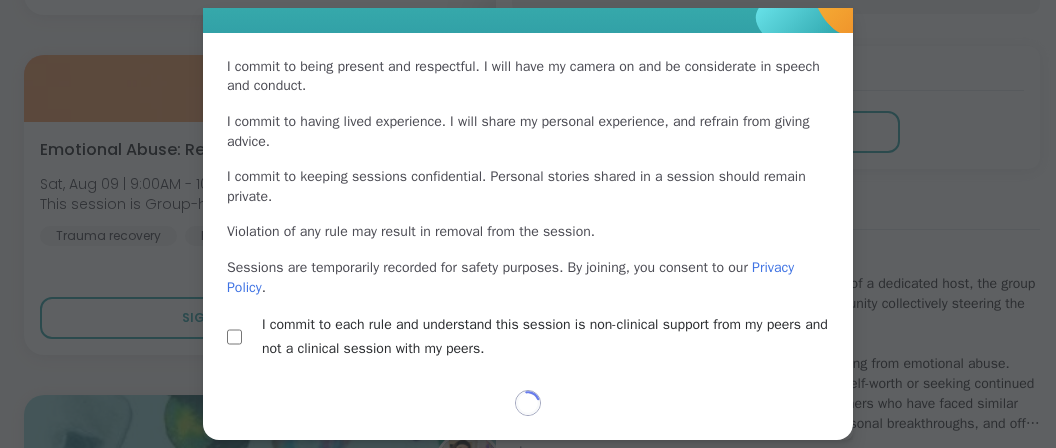 scroll, scrollTop: 119, scrollLeft: 0, axis: vertical 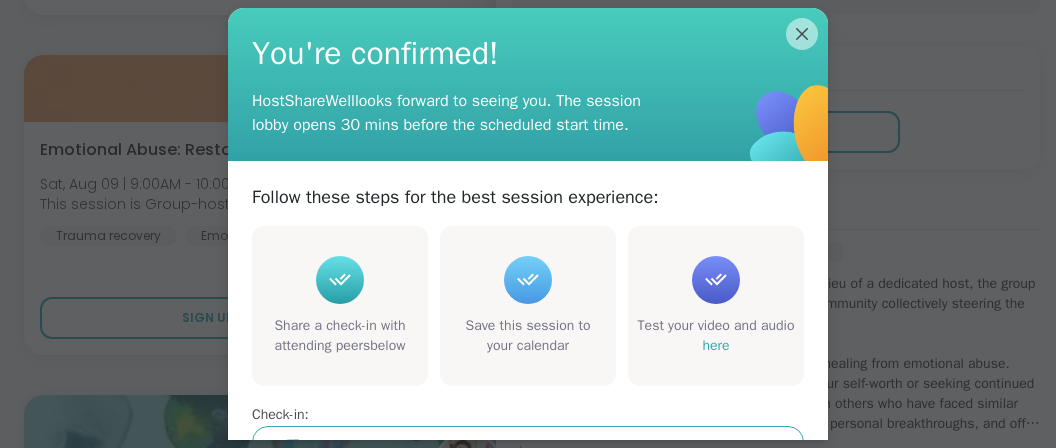 type on "*" 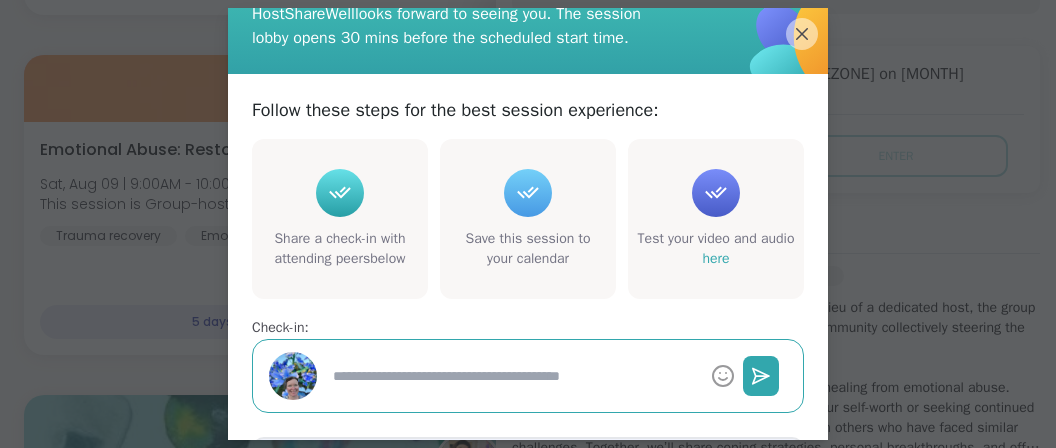 scroll, scrollTop: 0, scrollLeft: 0, axis: both 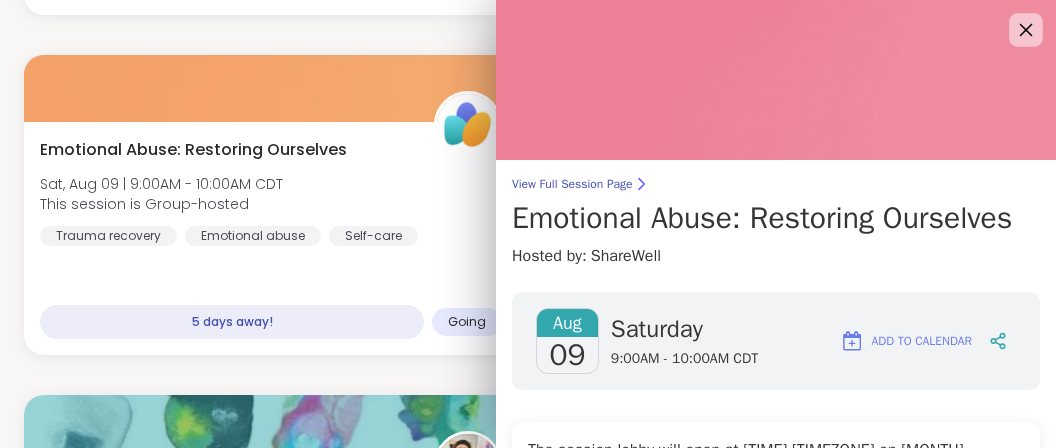 click at bounding box center [1026, 30] 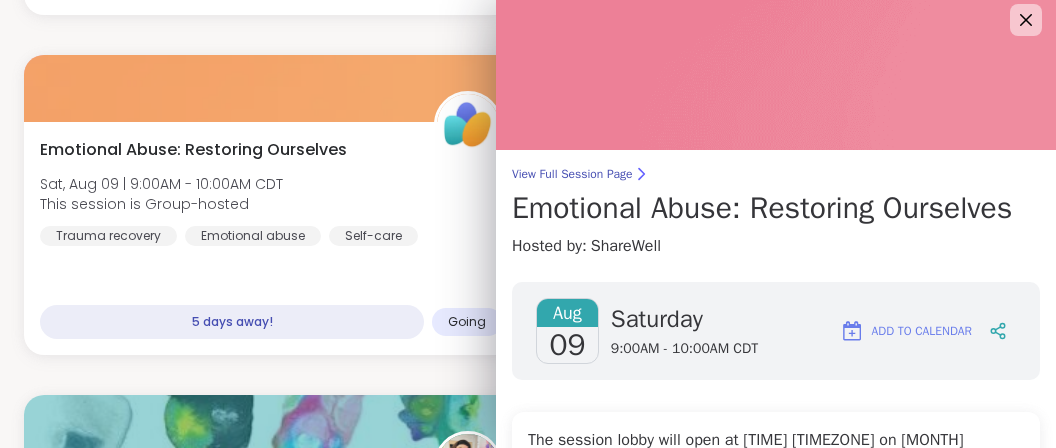 scroll, scrollTop: 0, scrollLeft: 0, axis: both 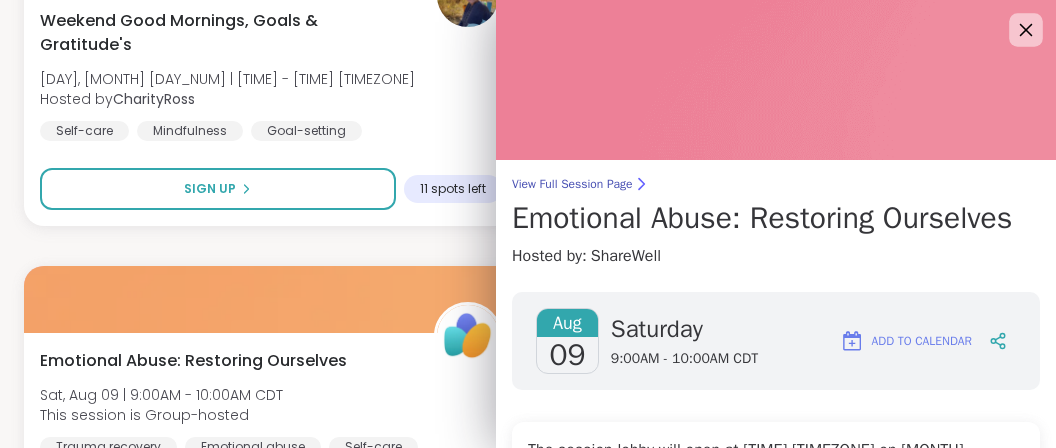 click 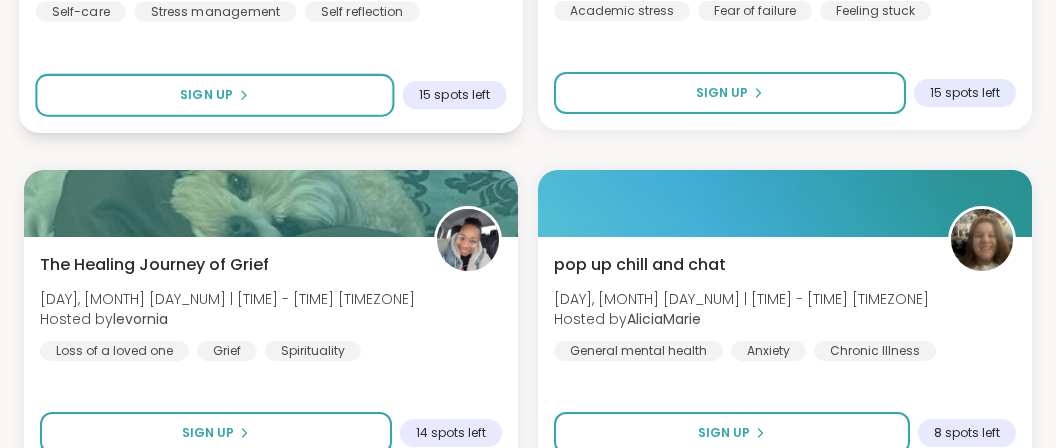 scroll, scrollTop: 2745, scrollLeft: 0, axis: vertical 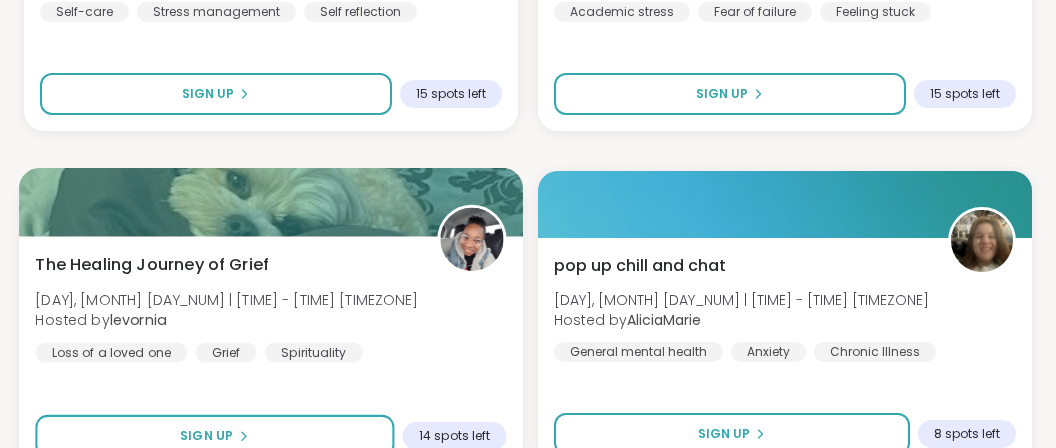 click on "The Healing Journey of Grief Sat, Aug 09 | 1:30PM - 3:00PM CDT Hosted by  levornia Loss of a loved one Grief Spirituality" at bounding box center [270, 307] 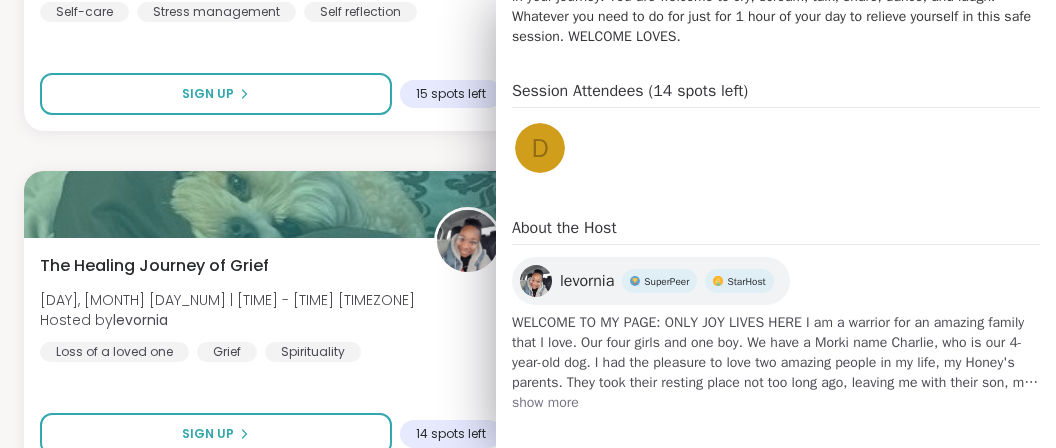 scroll, scrollTop: 693, scrollLeft: 0, axis: vertical 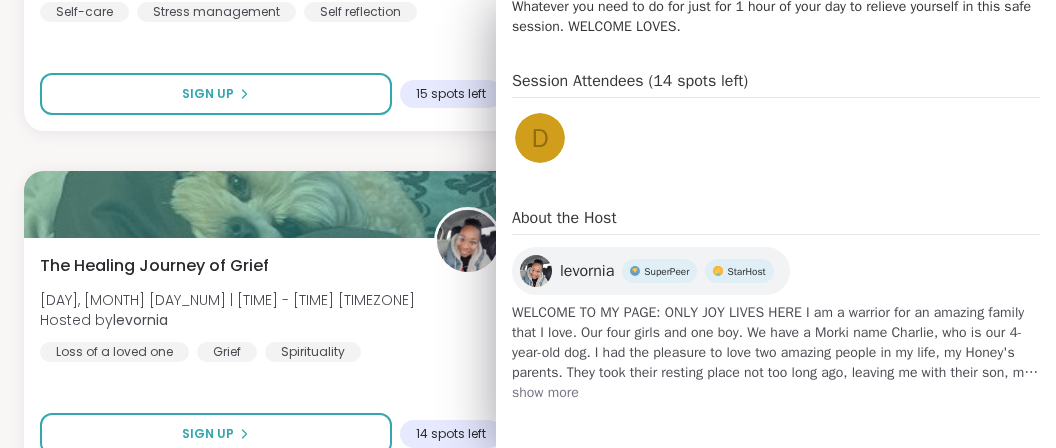 click on "show more" at bounding box center [776, 393] 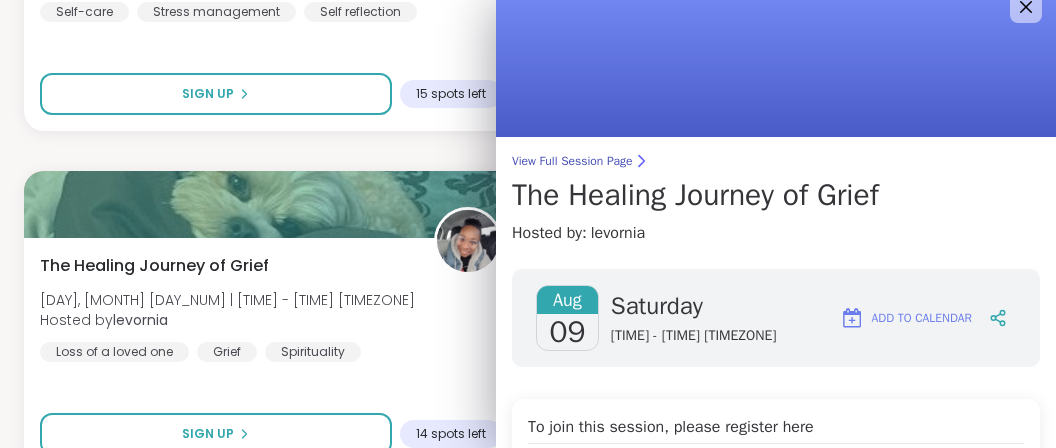 scroll, scrollTop: 0, scrollLeft: 0, axis: both 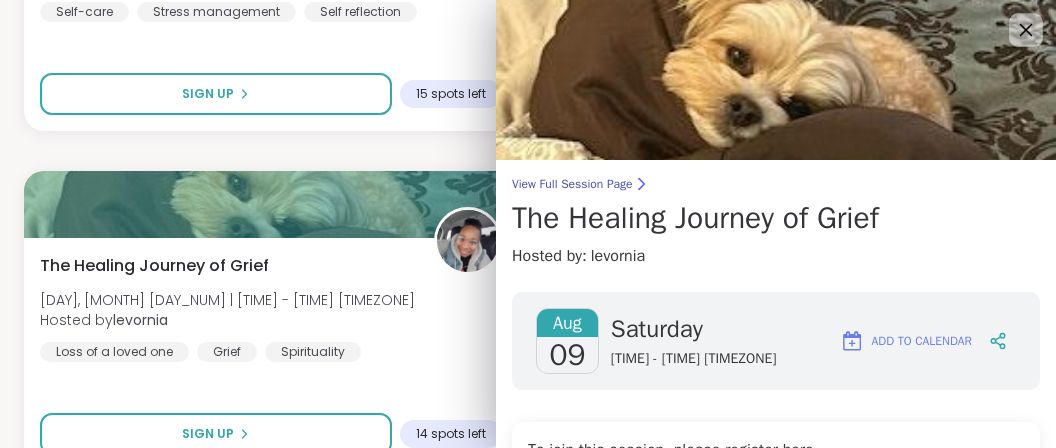 click 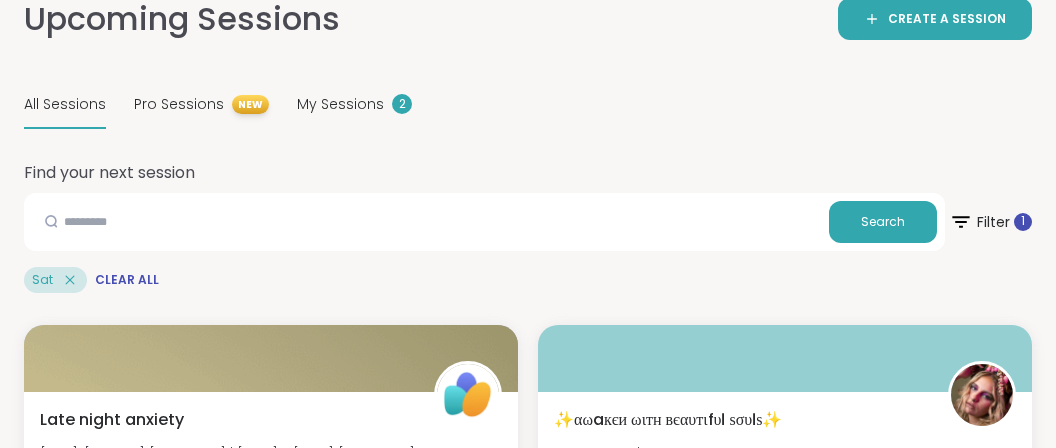 scroll, scrollTop: 0, scrollLeft: 0, axis: both 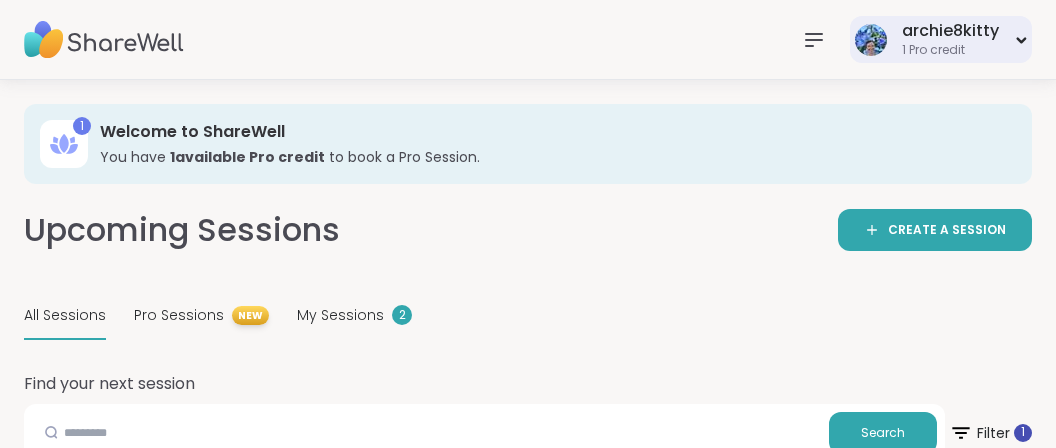 click on "archie8kitty" at bounding box center (950, 31) 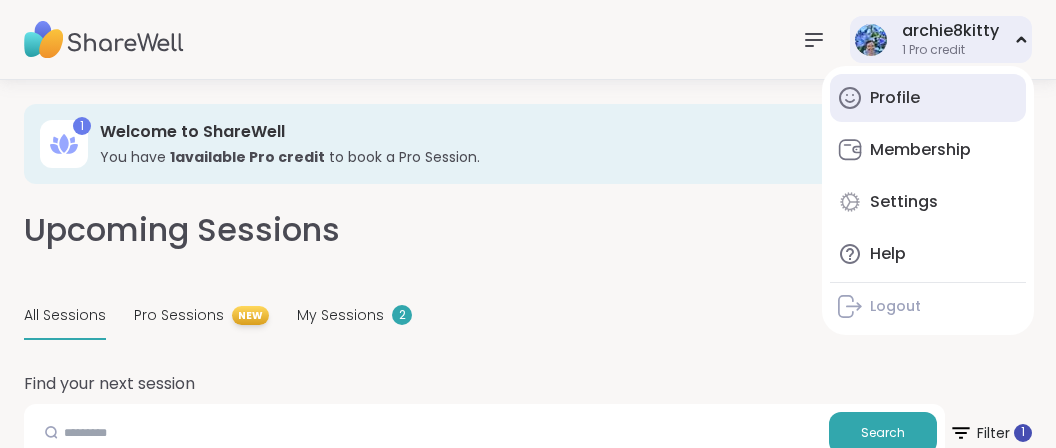 click on "Profile" at bounding box center [895, 98] 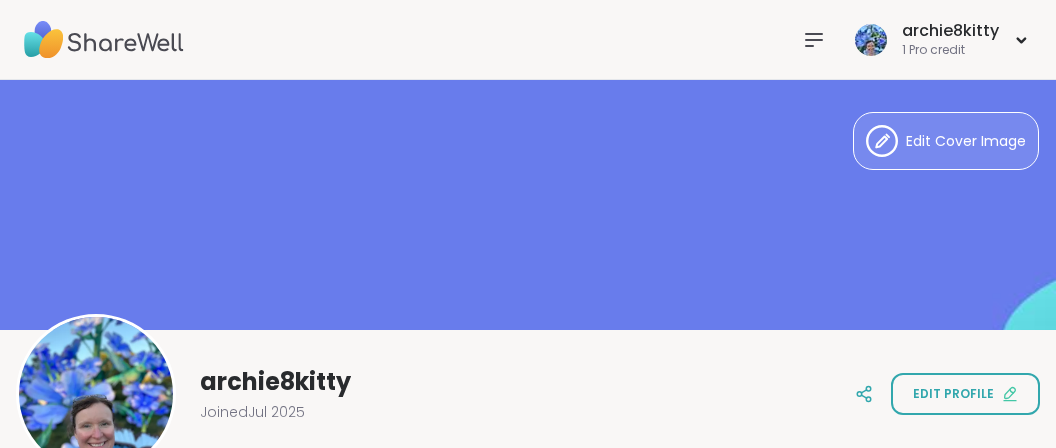 scroll, scrollTop: 0, scrollLeft: 0, axis: both 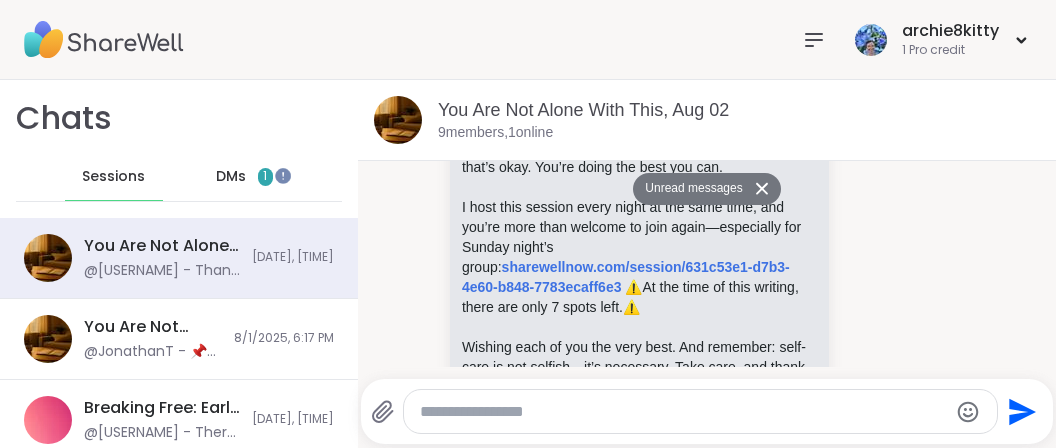 click on "DMs 1" at bounding box center [245, 177] 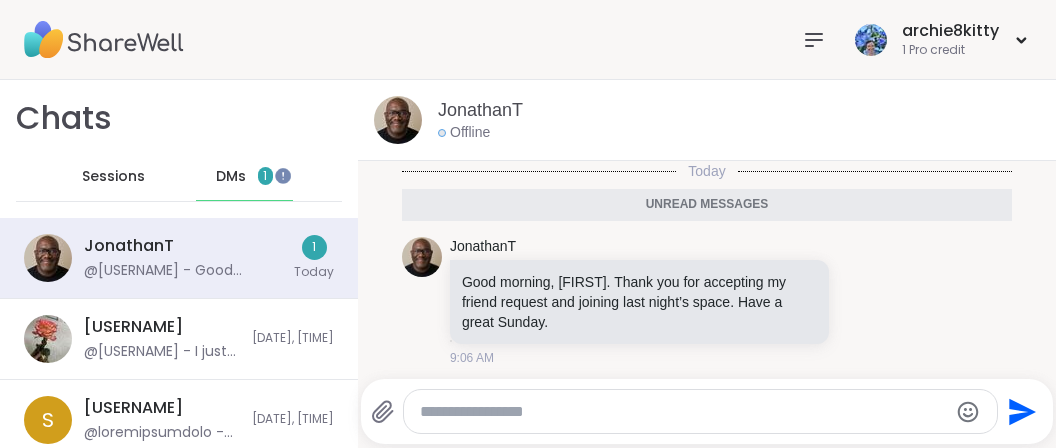 scroll, scrollTop: 7, scrollLeft: 0, axis: vertical 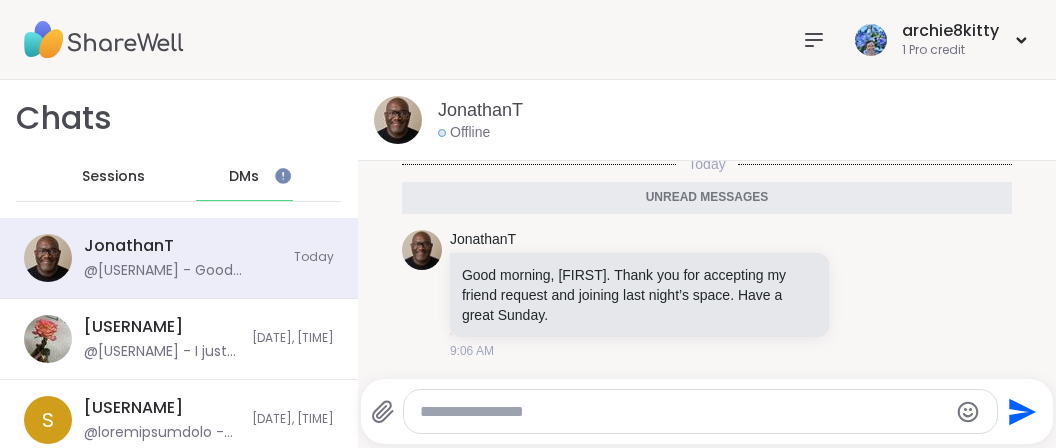 click at bounding box center (683, 412) 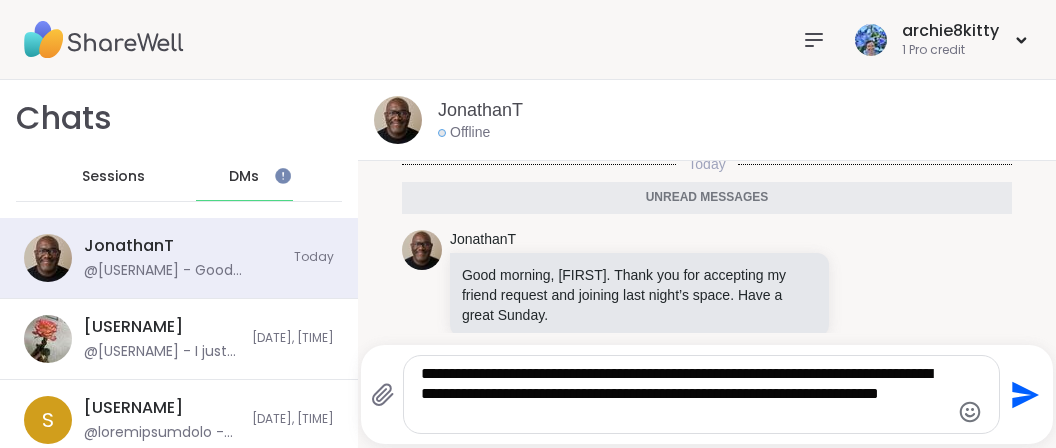 type on "**********" 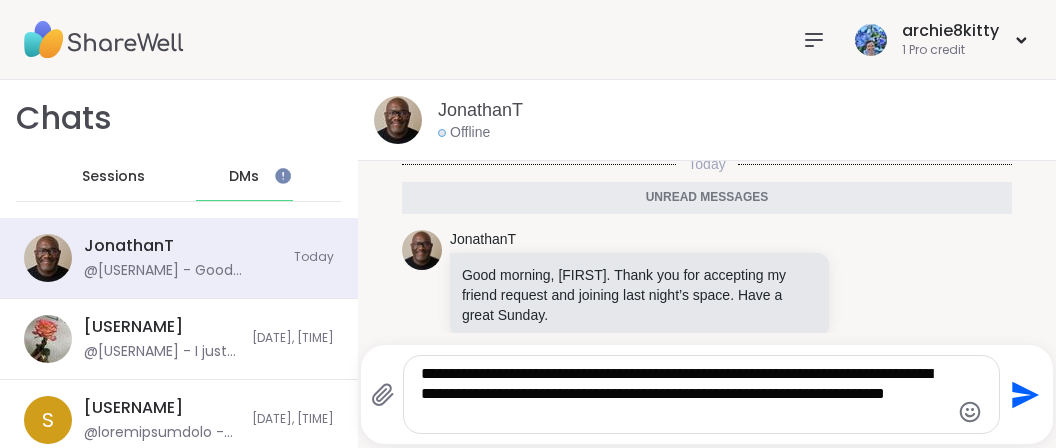 drag, startPoint x: 557, startPoint y: 394, endPoint x: 625, endPoint y: 404, distance: 68.73136 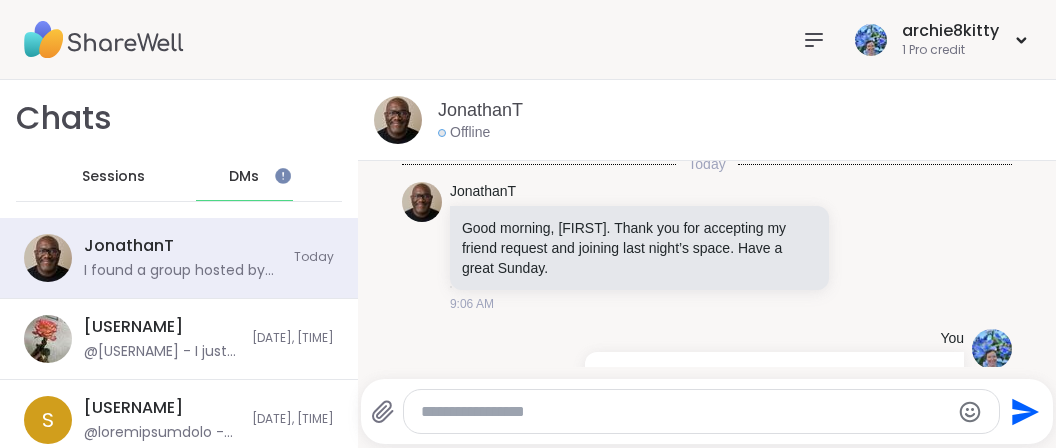 scroll, scrollTop: 105, scrollLeft: 0, axis: vertical 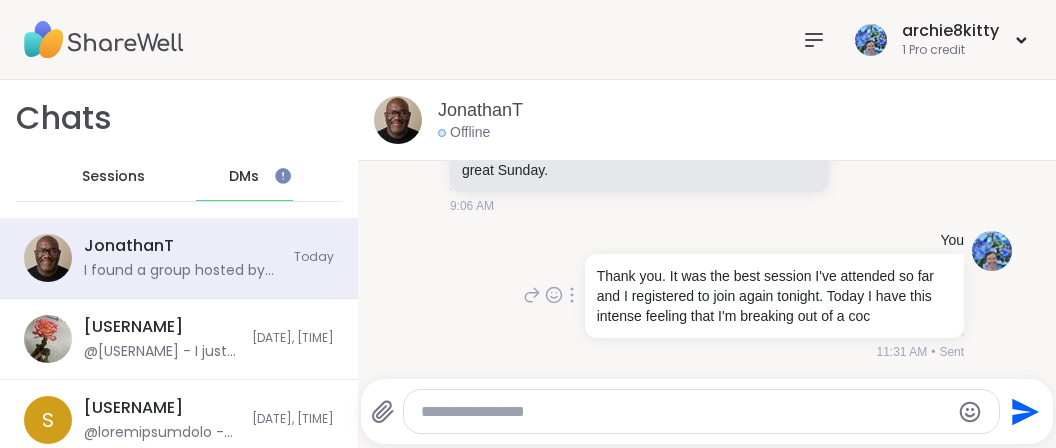 click 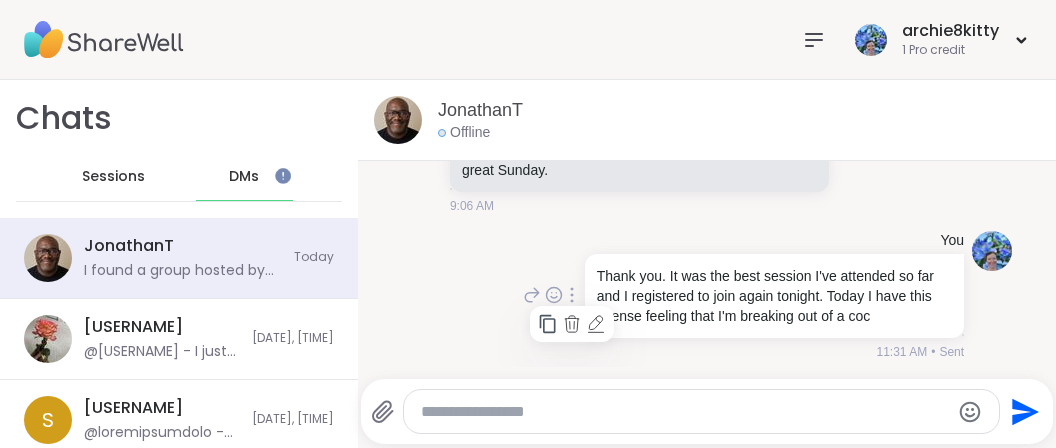 click 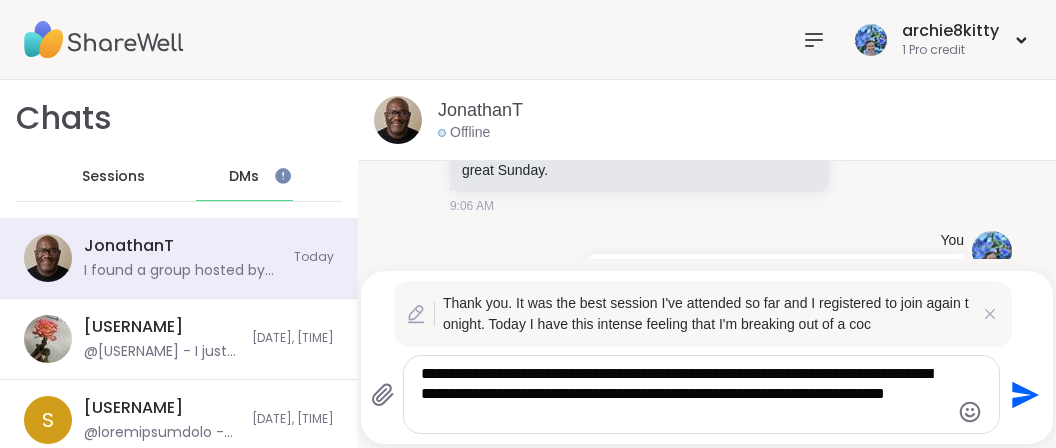 drag, startPoint x: 562, startPoint y: 395, endPoint x: 577, endPoint y: 391, distance: 15.524175 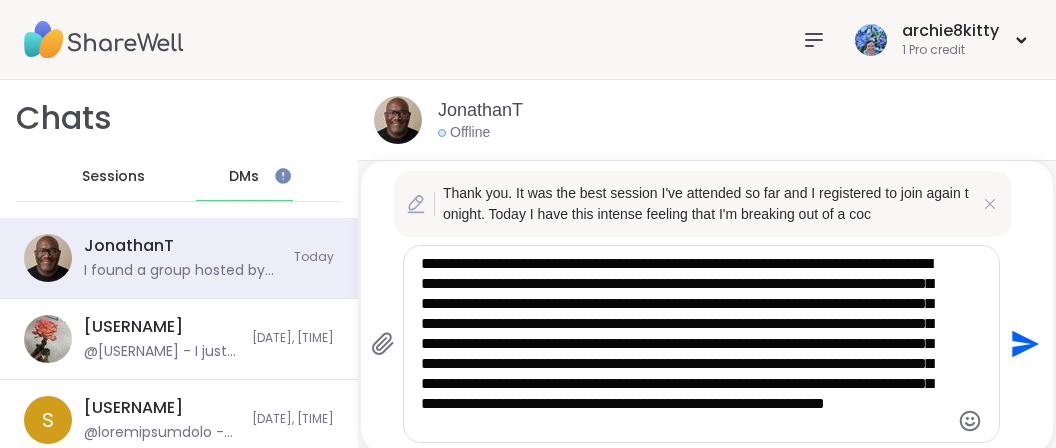 scroll, scrollTop: 1, scrollLeft: 0, axis: vertical 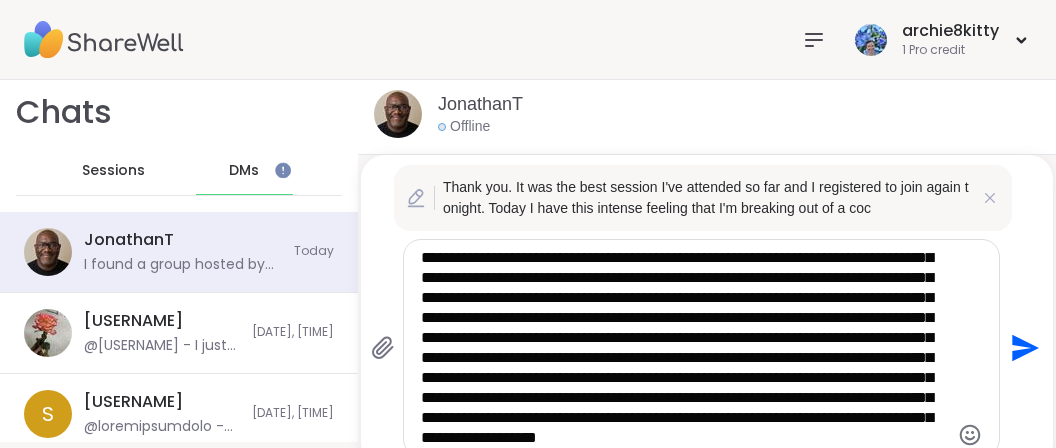 click at bounding box center (685, 348) 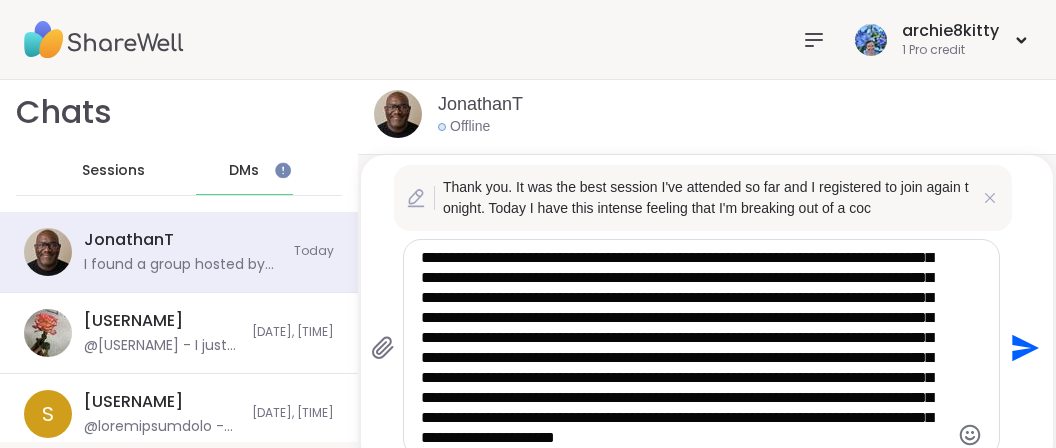 click at bounding box center [685, 348] 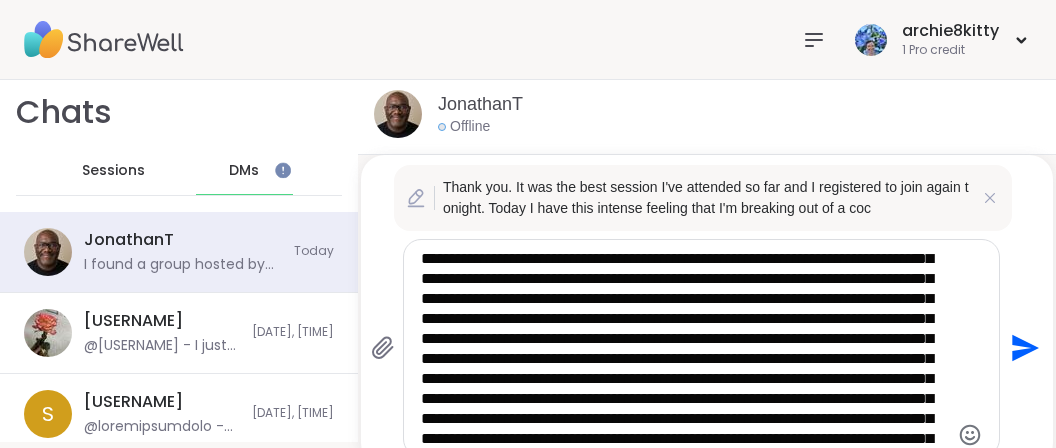scroll, scrollTop: 125, scrollLeft: 0, axis: vertical 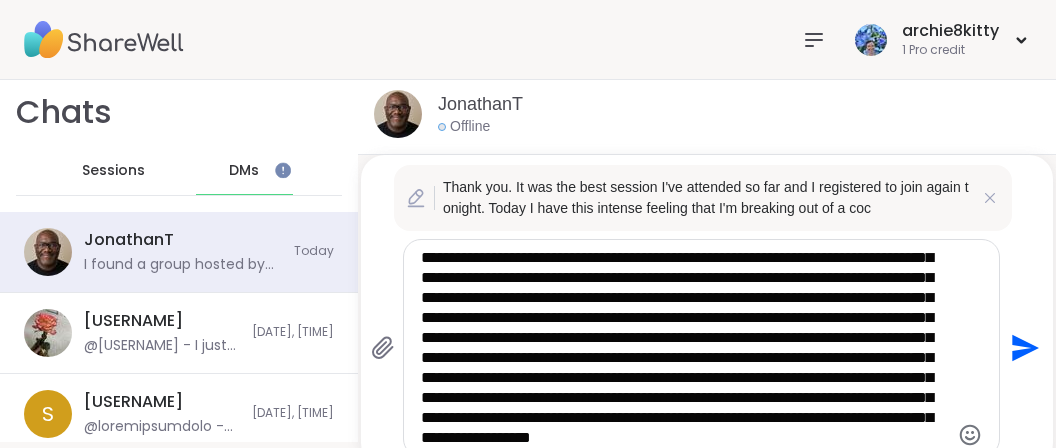 click at bounding box center (685, 348) 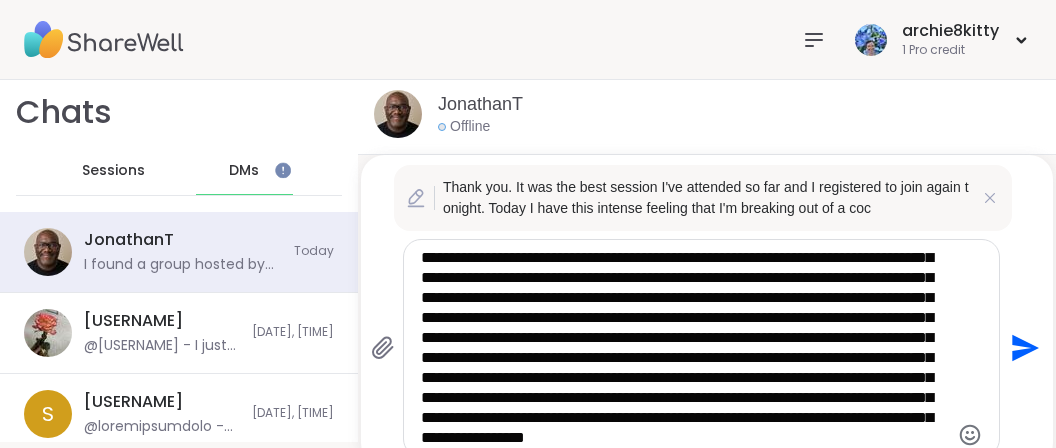 drag, startPoint x: 813, startPoint y: 372, endPoint x: 446, endPoint y: 397, distance: 367.85052 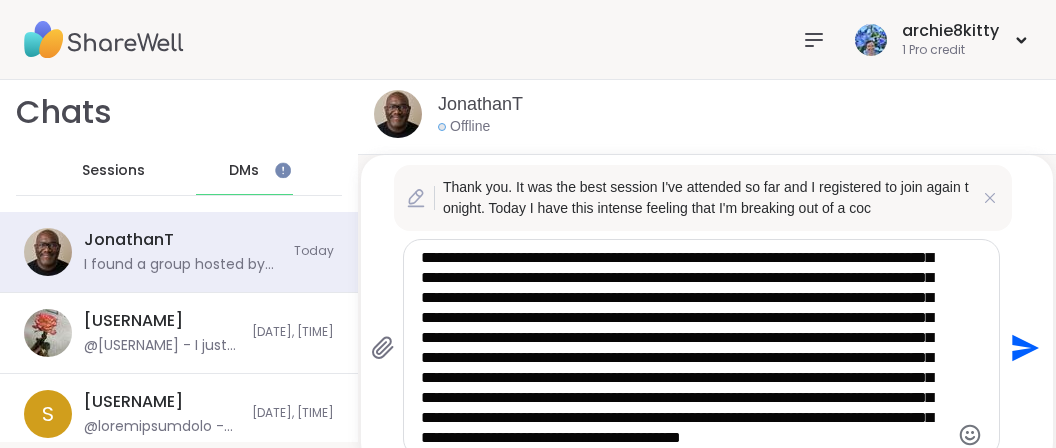 scroll, scrollTop: 140, scrollLeft: 0, axis: vertical 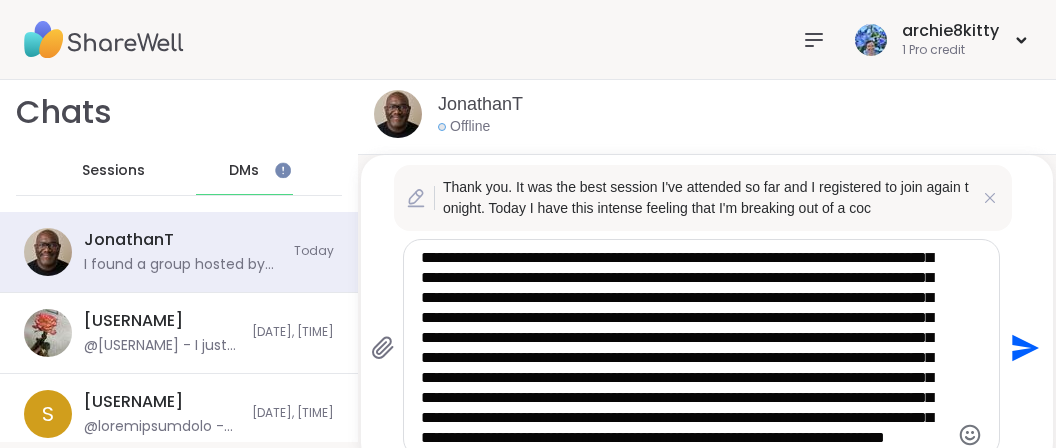 click at bounding box center (685, 348) 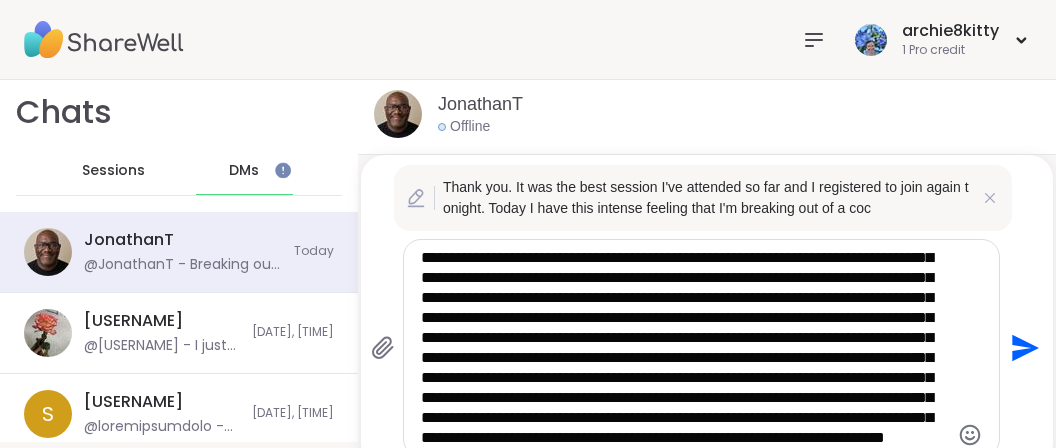 click at bounding box center [685, 348] 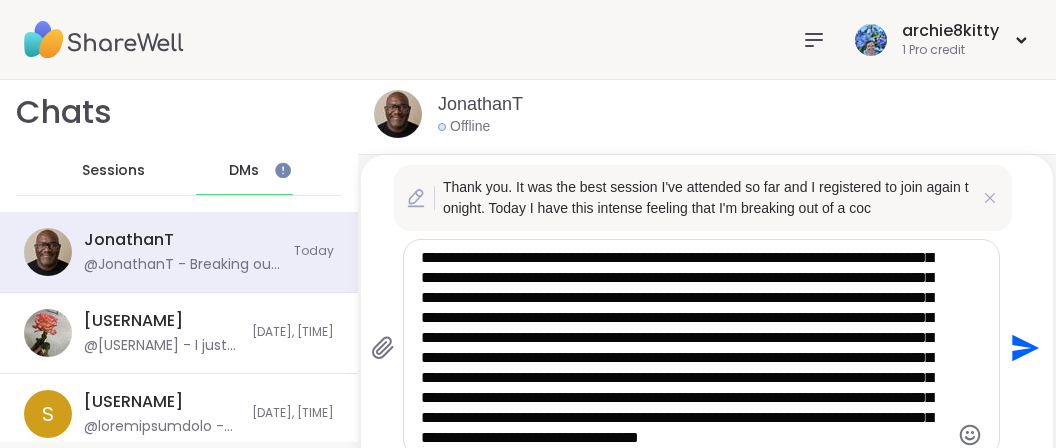 scroll, scrollTop: 381, scrollLeft: 0, axis: vertical 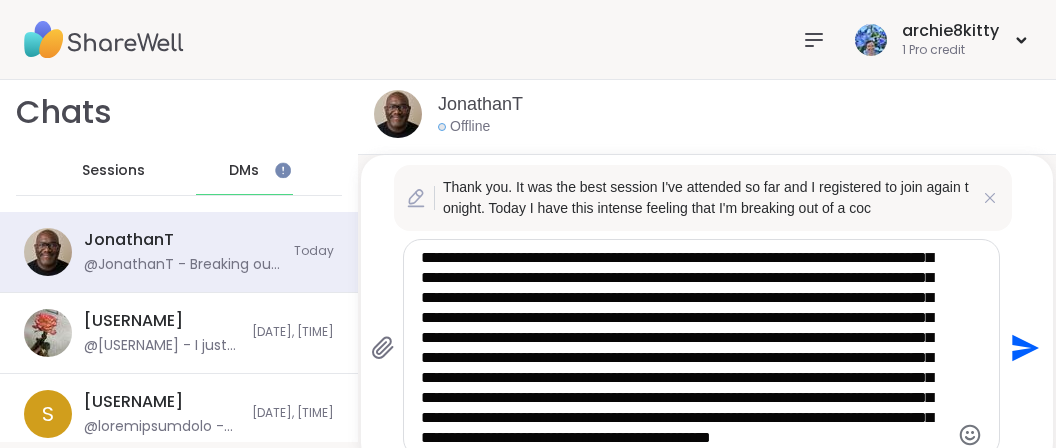 drag, startPoint x: 854, startPoint y: 417, endPoint x: 890, endPoint y: 419, distance: 36.05551 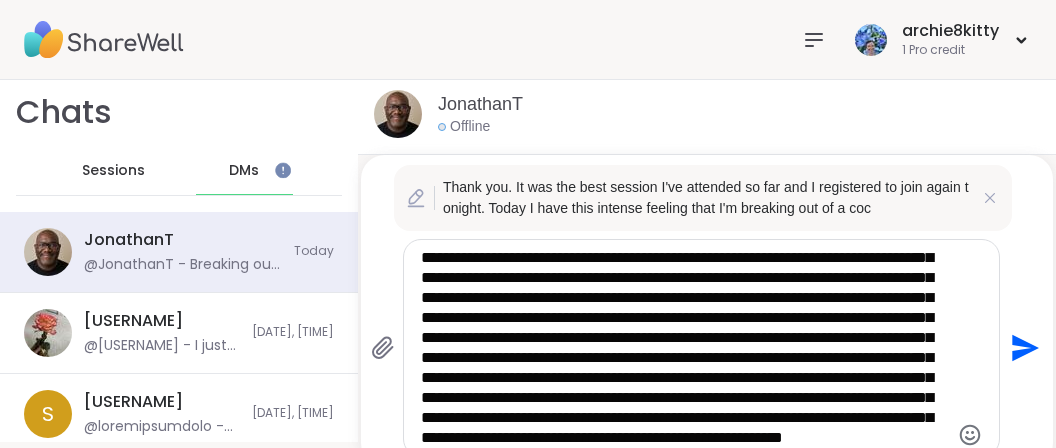 drag, startPoint x: 474, startPoint y: 442, endPoint x: 617, endPoint y: 439, distance: 143.03146 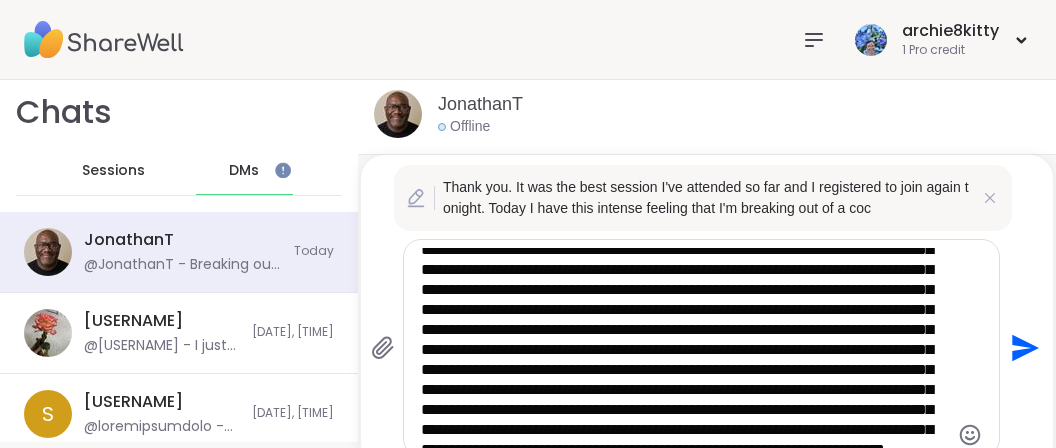 scroll, scrollTop: 376, scrollLeft: 0, axis: vertical 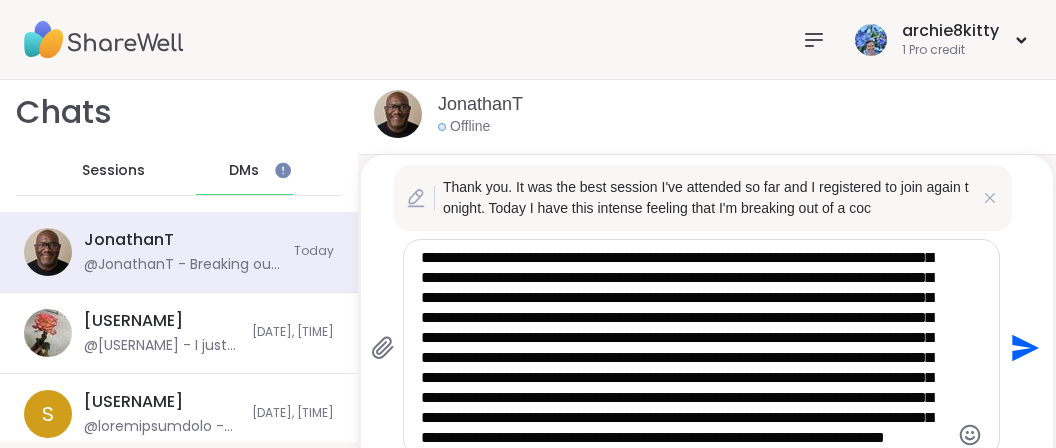 type on "**********" 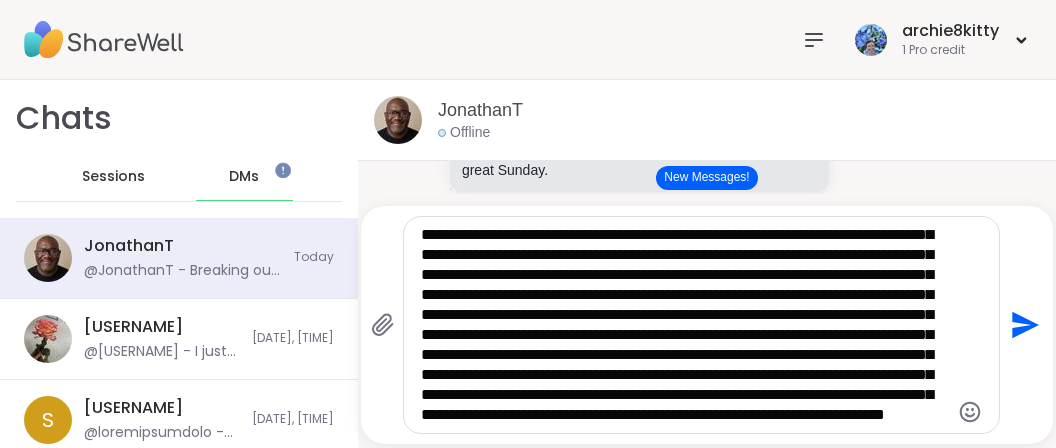 type 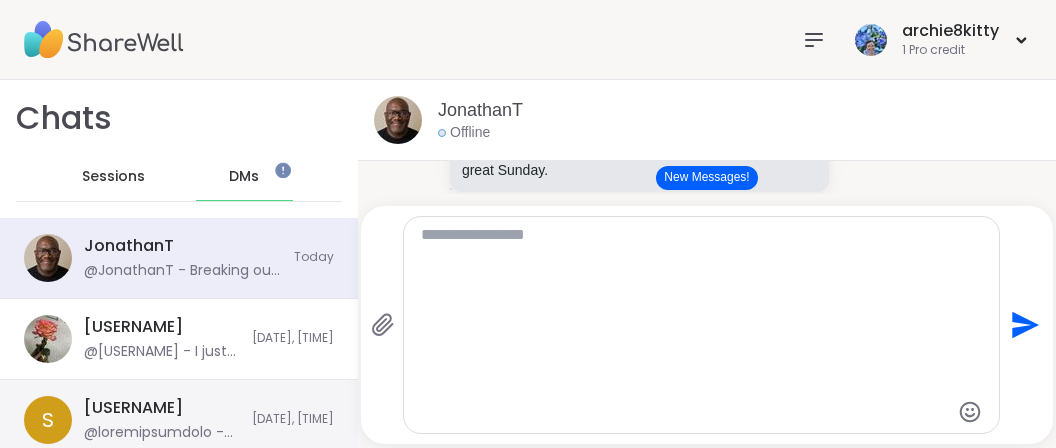 scroll, scrollTop: 0, scrollLeft: 0, axis: both 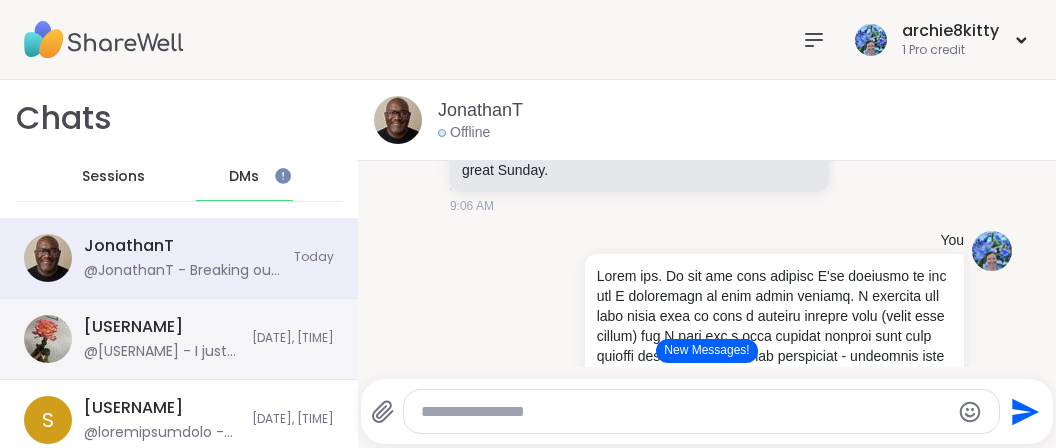 click on "[USERNAME] @[USERNAME] - I just wrote a book.  Can you tell I have an anxious attachment lol?  I am supposed to do a emotional abuse group tonight but I am not sure if I will make it.  I need to find one or 2 for the weekend.  I hope to see you online soon!  Big hugs to you, too! [DATE], [TIME] s [USERNAME] [DATE], [TIME]" at bounding box center [179, 339] 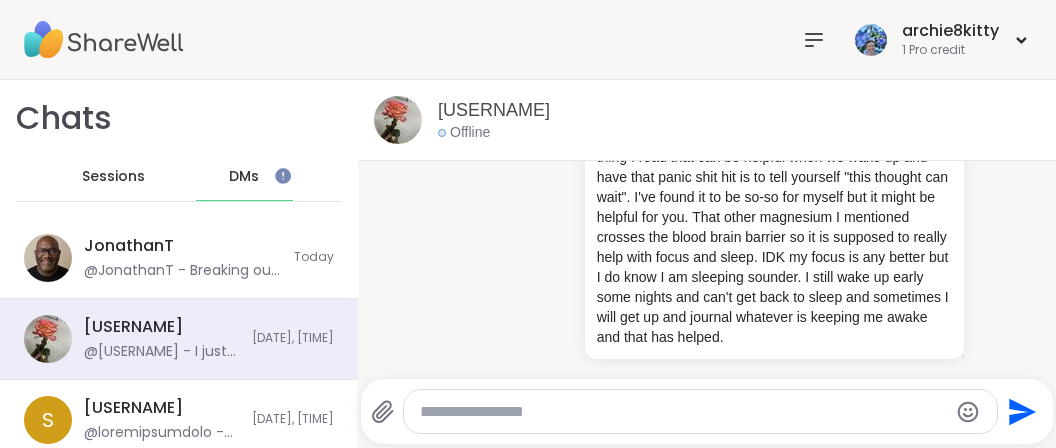 scroll, scrollTop: 9381, scrollLeft: 0, axis: vertical 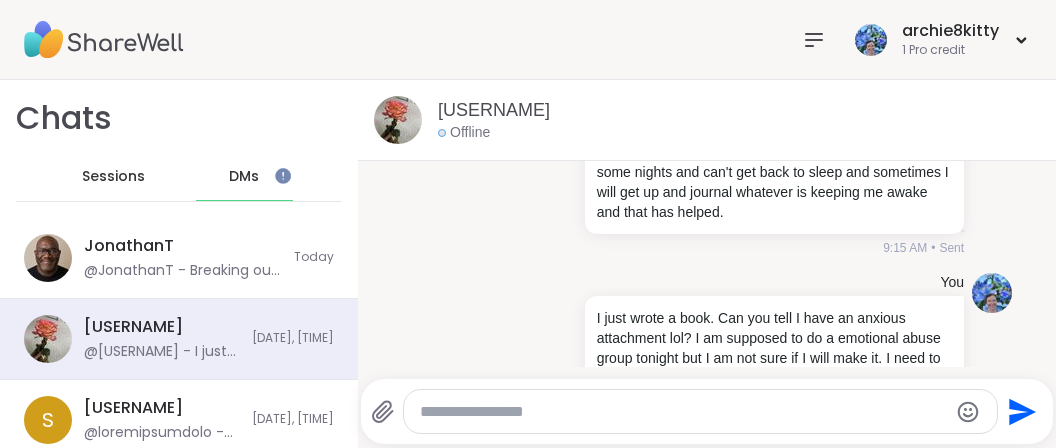 click at bounding box center (683, 412) 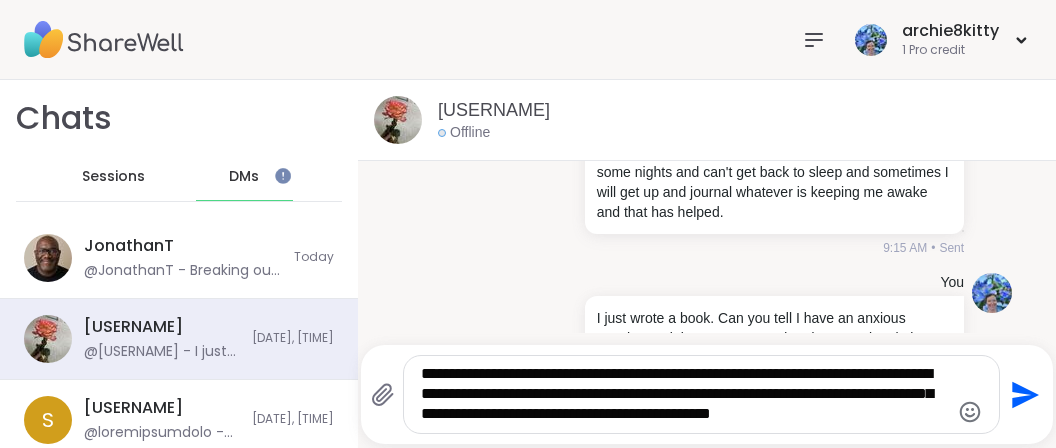 type on "**********" 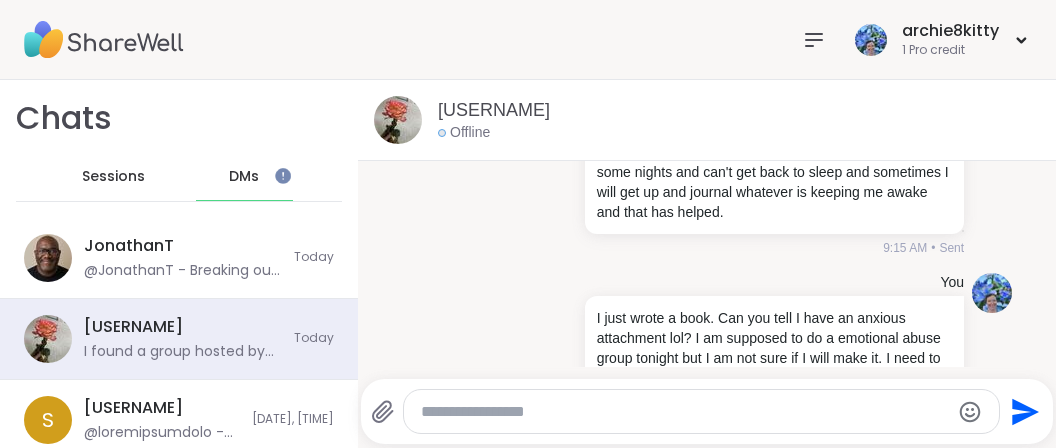 scroll, scrollTop: 9567, scrollLeft: 0, axis: vertical 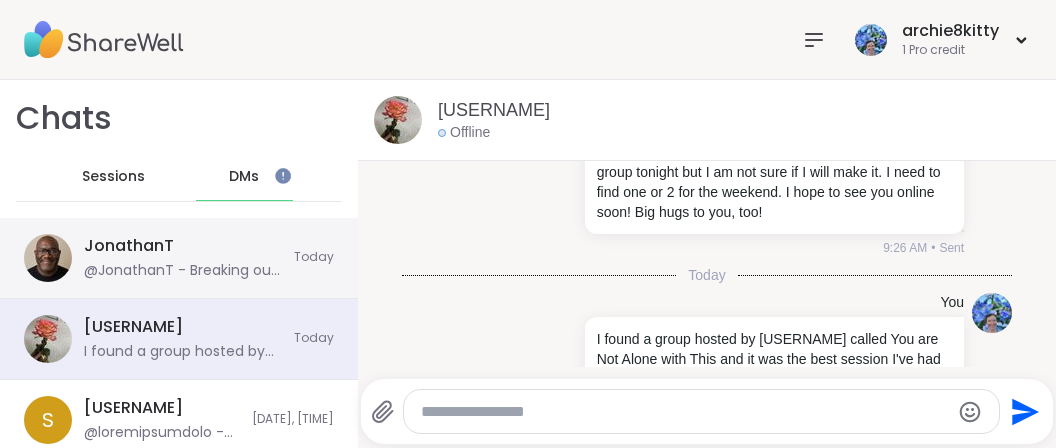 type 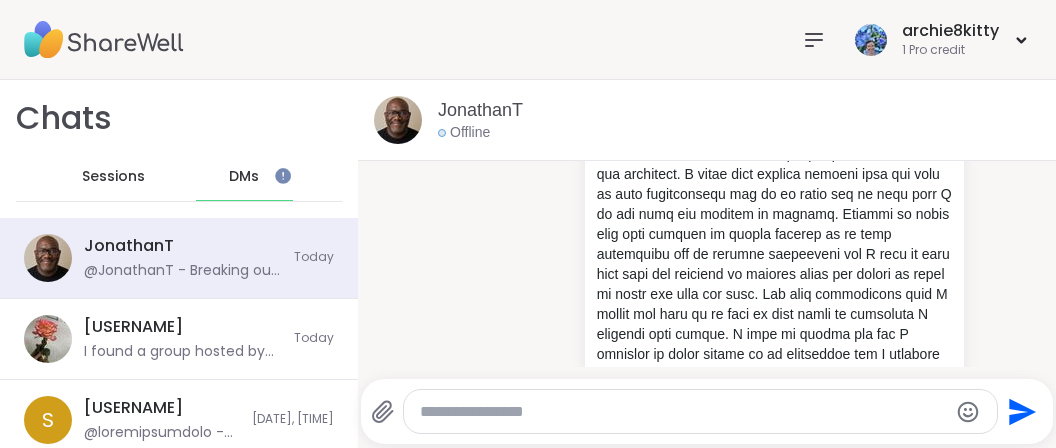 scroll, scrollTop: 939, scrollLeft: 0, axis: vertical 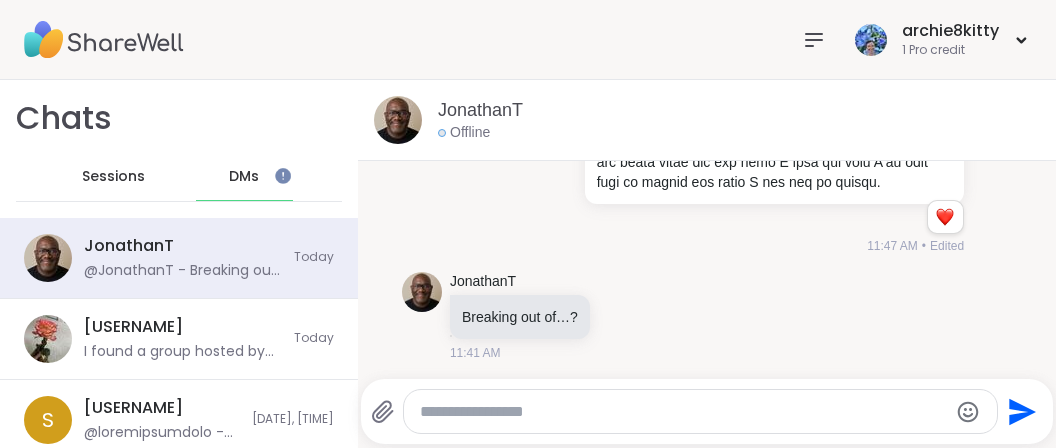 click at bounding box center (683, 412) 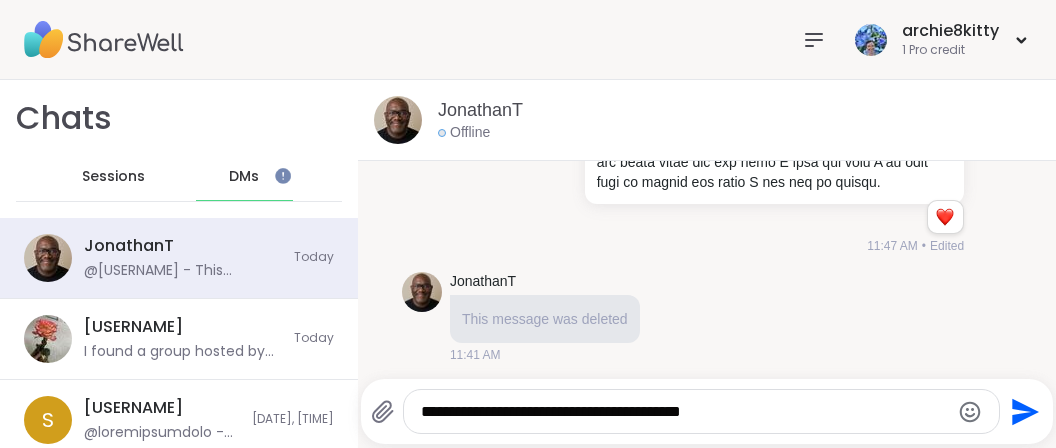 type on "**********" 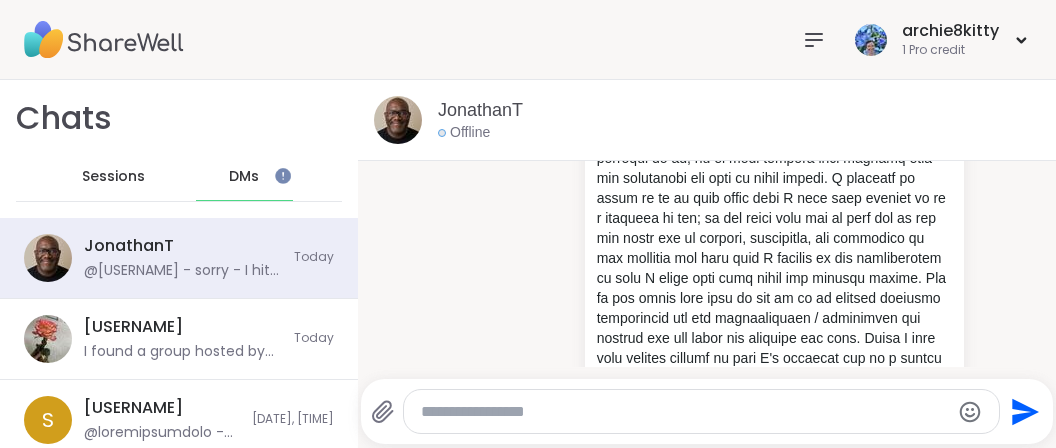 scroll, scrollTop: 420, scrollLeft: 0, axis: vertical 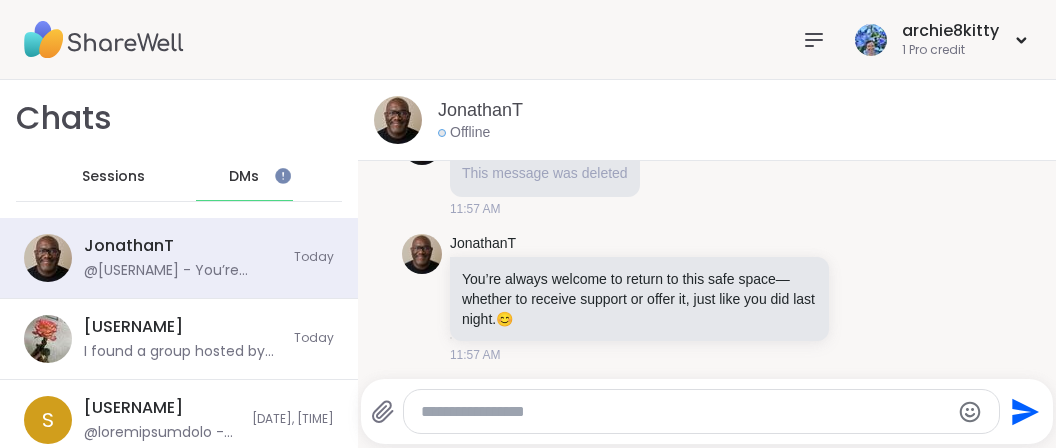 click at bounding box center [685, 412] 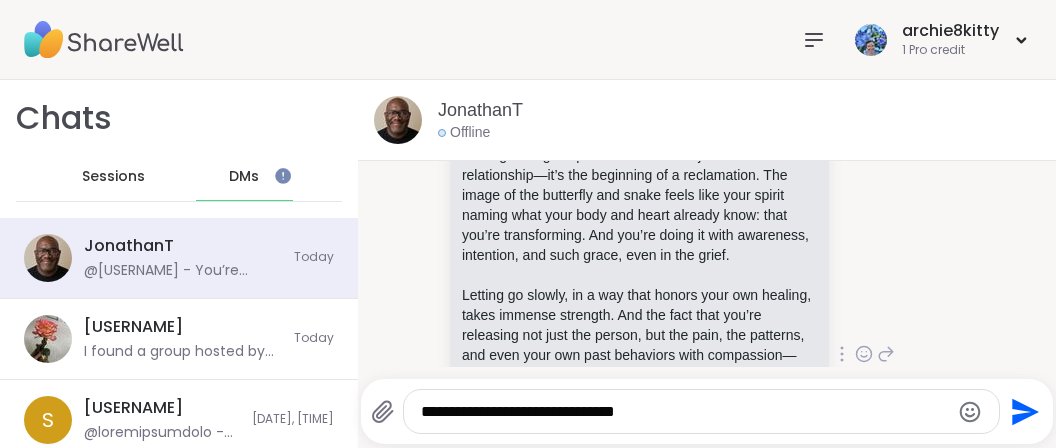 scroll, scrollTop: 1374, scrollLeft: 0, axis: vertical 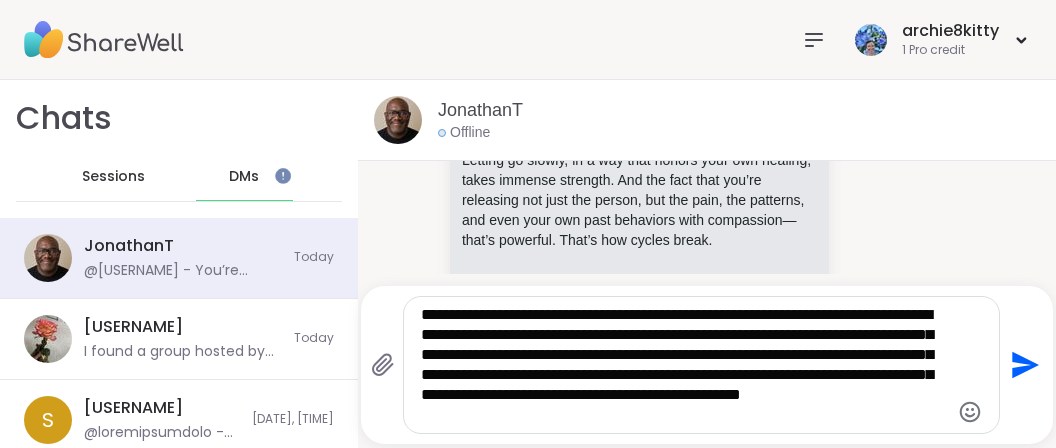 click on "**********" at bounding box center [685, 365] 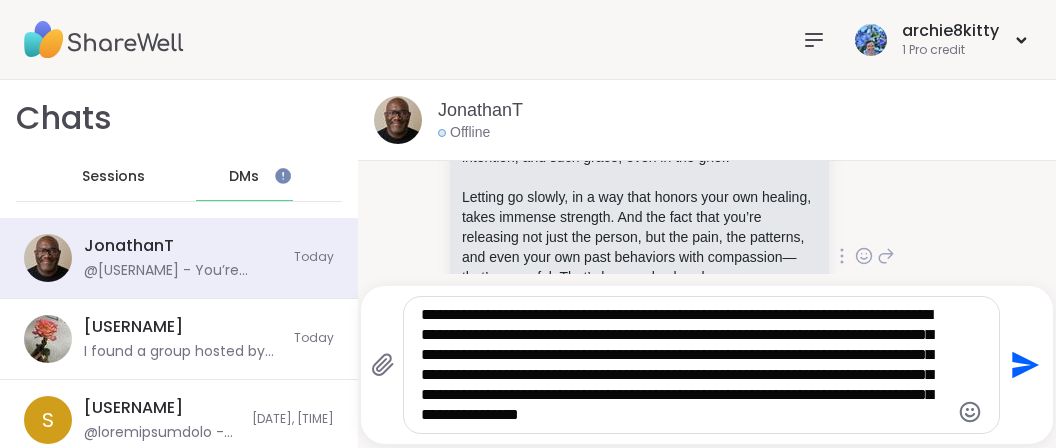 scroll, scrollTop: 1500, scrollLeft: 0, axis: vertical 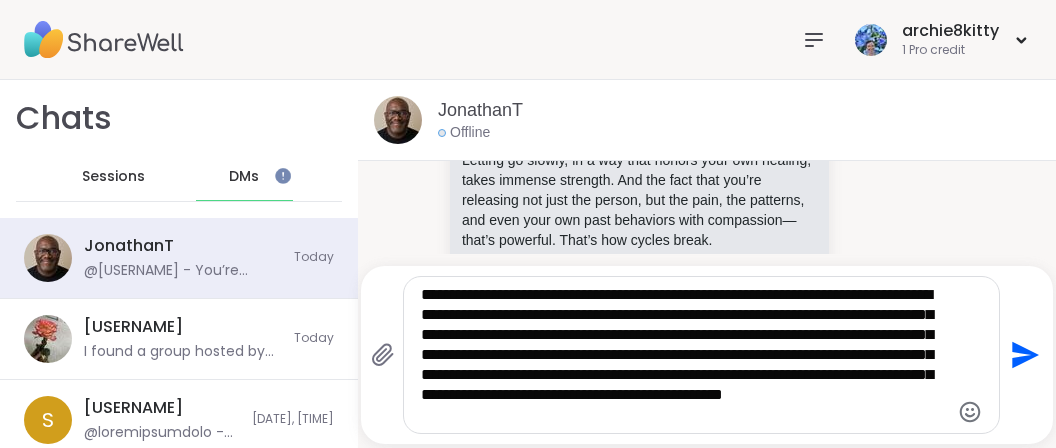 drag, startPoint x: 892, startPoint y: 400, endPoint x: 895, endPoint y: 411, distance: 11.401754 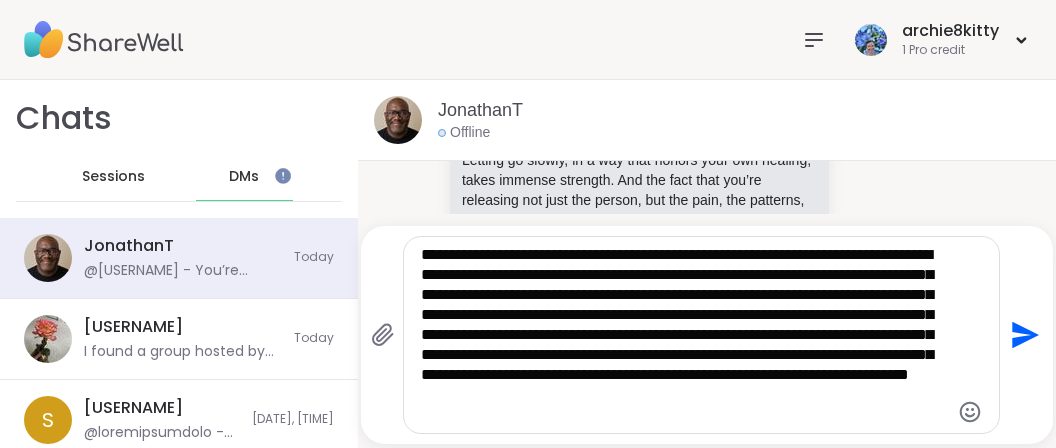 scroll, scrollTop: 1, scrollLeft: 0, axis: vertical 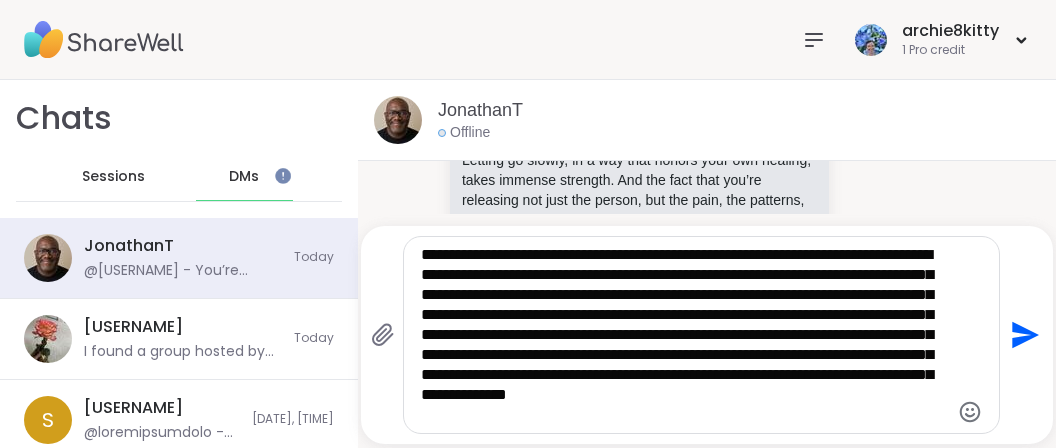 click on "**********" at bounding box center [685, 335] 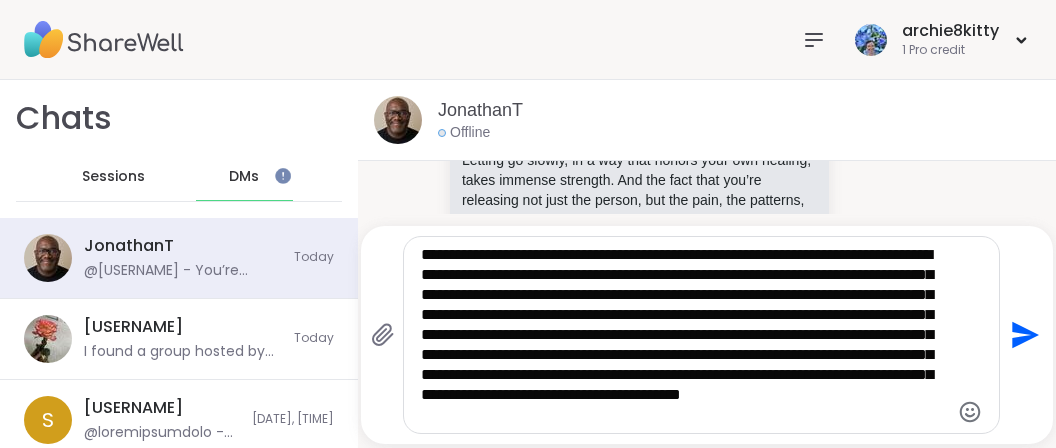 click on "**********" at bounding box center [685, 335] 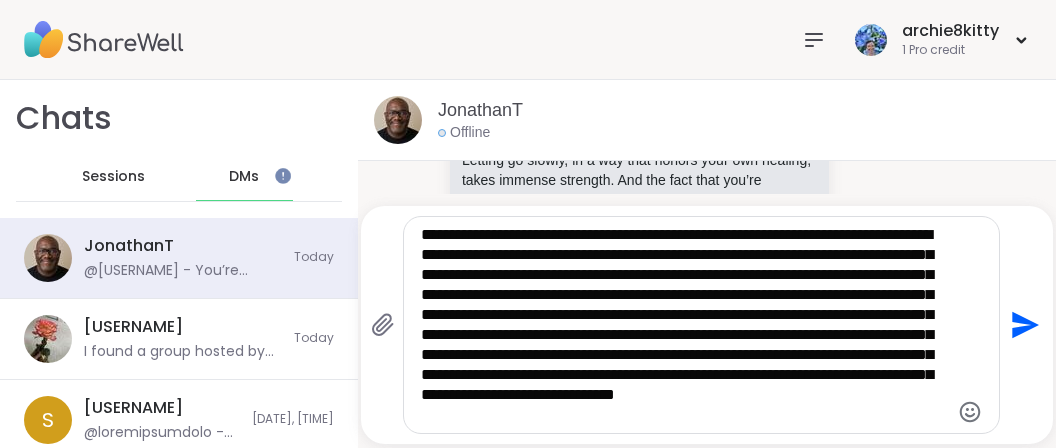 click on "**********" at bounding box center (685, 325) 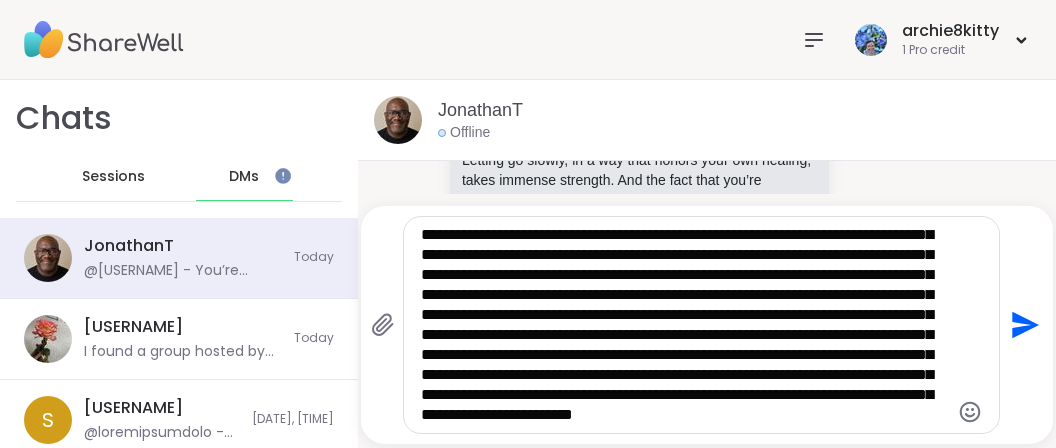 scroll, scrollTop: 101, scrollLeft: 0, axis: vertical 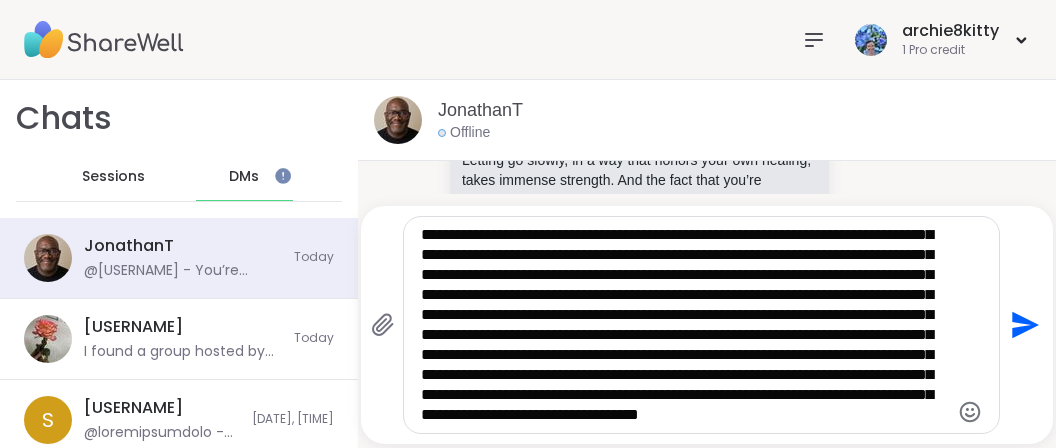type on "**********" 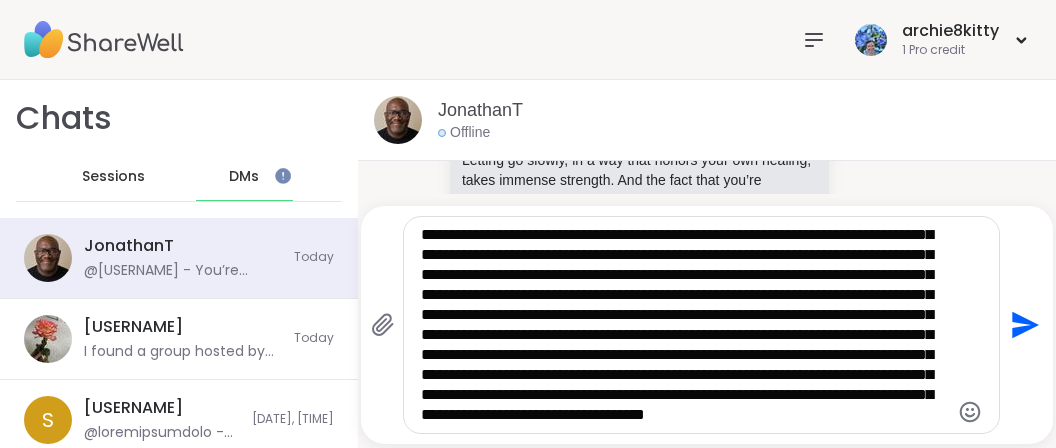 type 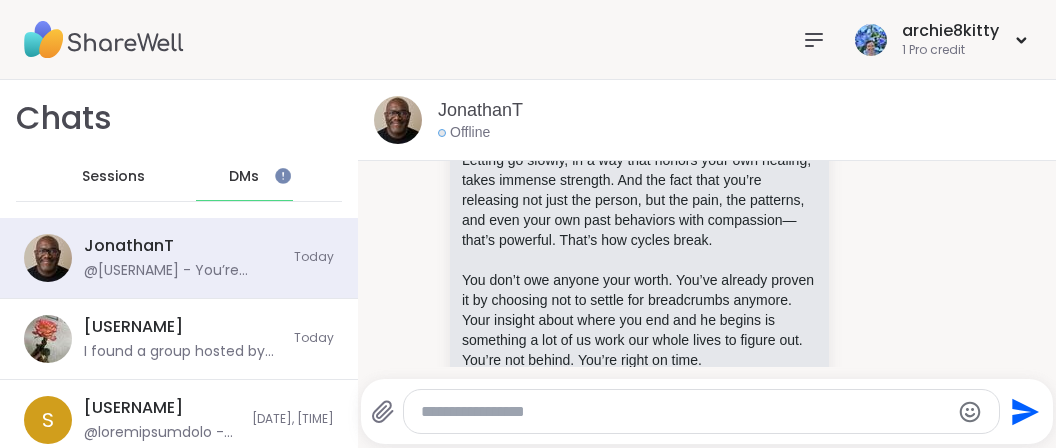 scroll, scrollTop: 0, scrollLeft: 0, axis: both 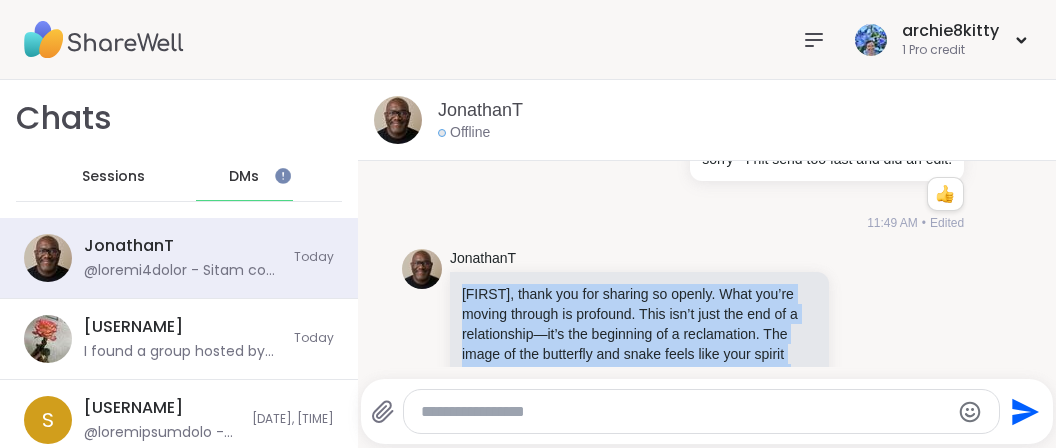 drag, startPoint x: 522, startPoint y: 348, endPoint x: 460, endPoint y: 287, distance: 86.977005 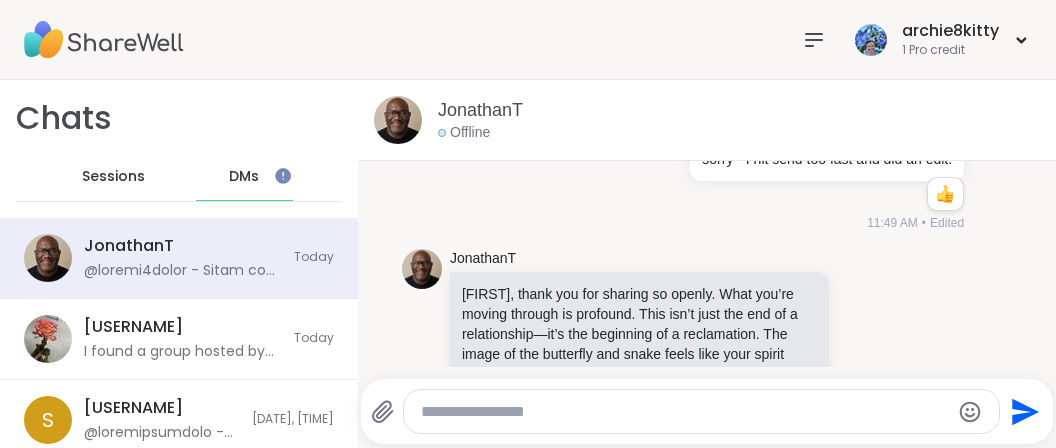 drag, startPoint x: 460, startPoint y: 287, endPoint x: 356, endPoint y: 58, distance: 251.50945 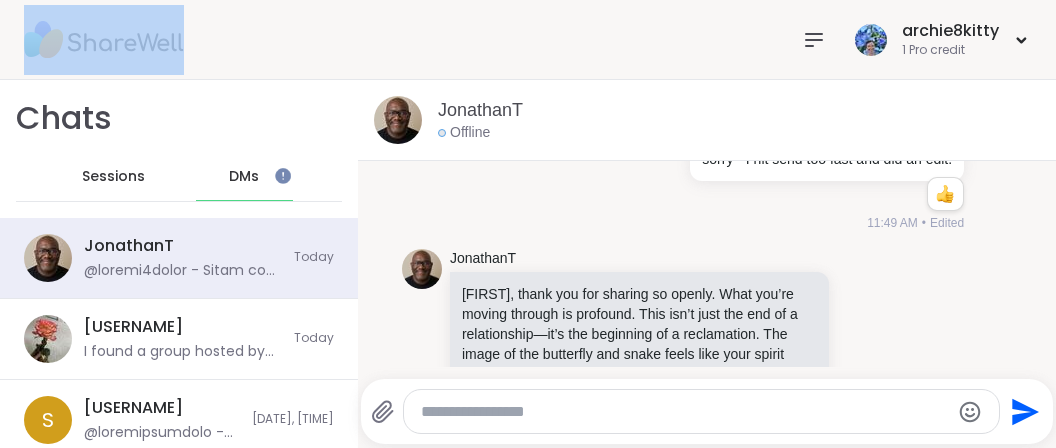 drag, startPoint x: 356, startPoint y: 58, endPoint x: 296, endPoint y: -55, distance: 127.94139 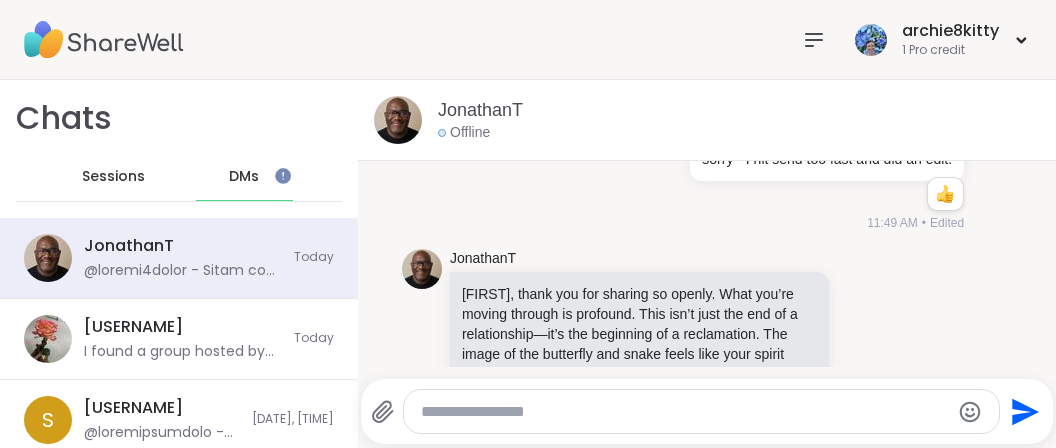 click on "[FIRST], thank you for sharing so openly. What you’re moving through is profound. This isn’t just the end of a relationship—it’s the beginning of a reclamation. The image of the butterfly and snake feels like your spirit naming what your body and heart already know: that you’re transforming. And you’re doing it with awareness, intention, and such grace, even in the grief." at bounding box center [639, 354] 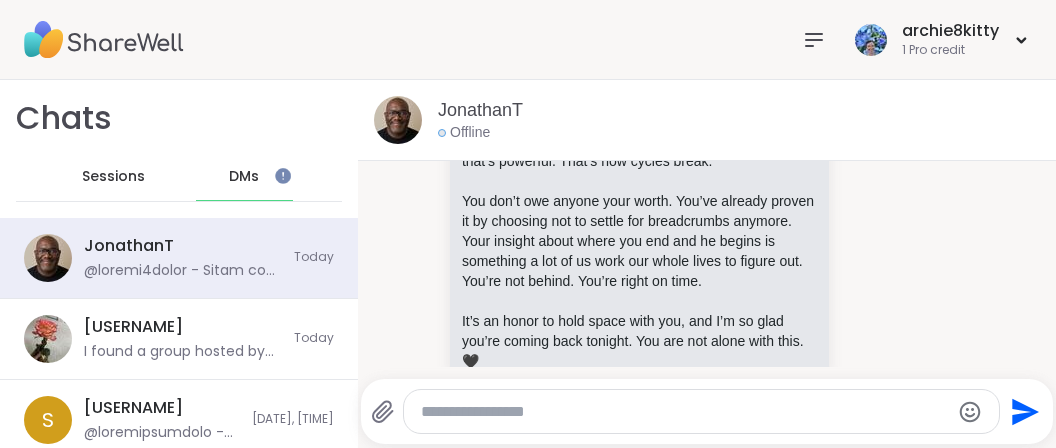 scroll, scrollTop: 1667, scrollLeft: 0, axis: vertical 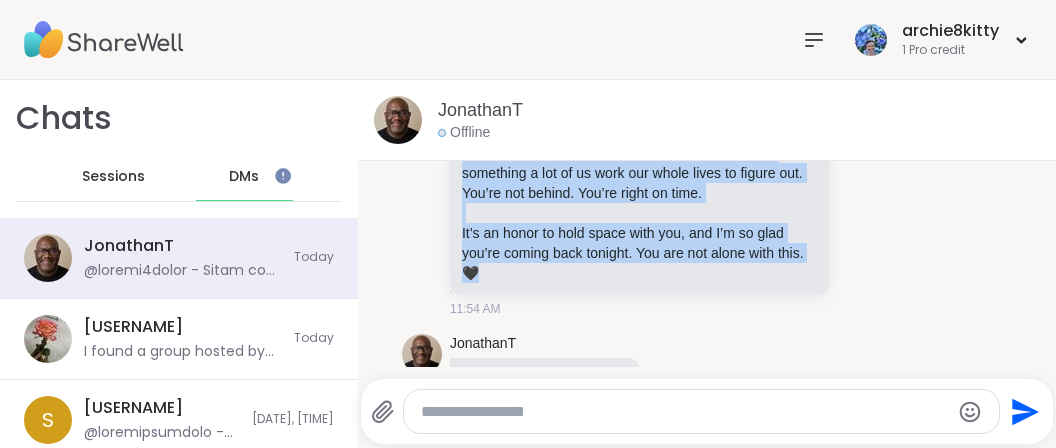 drag, startPoint x: 463, startPoint y: 289, endPoint x: 610, endPoint y: 266, distance: 148.78844 